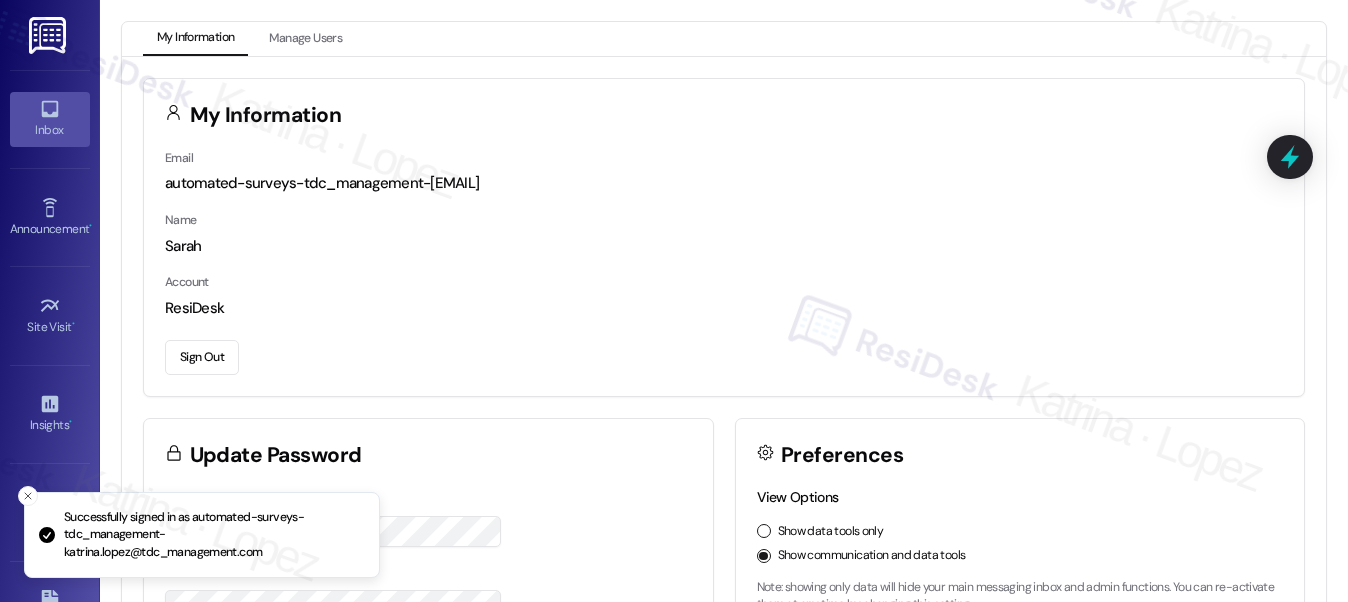 scroll, scrollTop: 0, scrollLeft: 0, axis: both 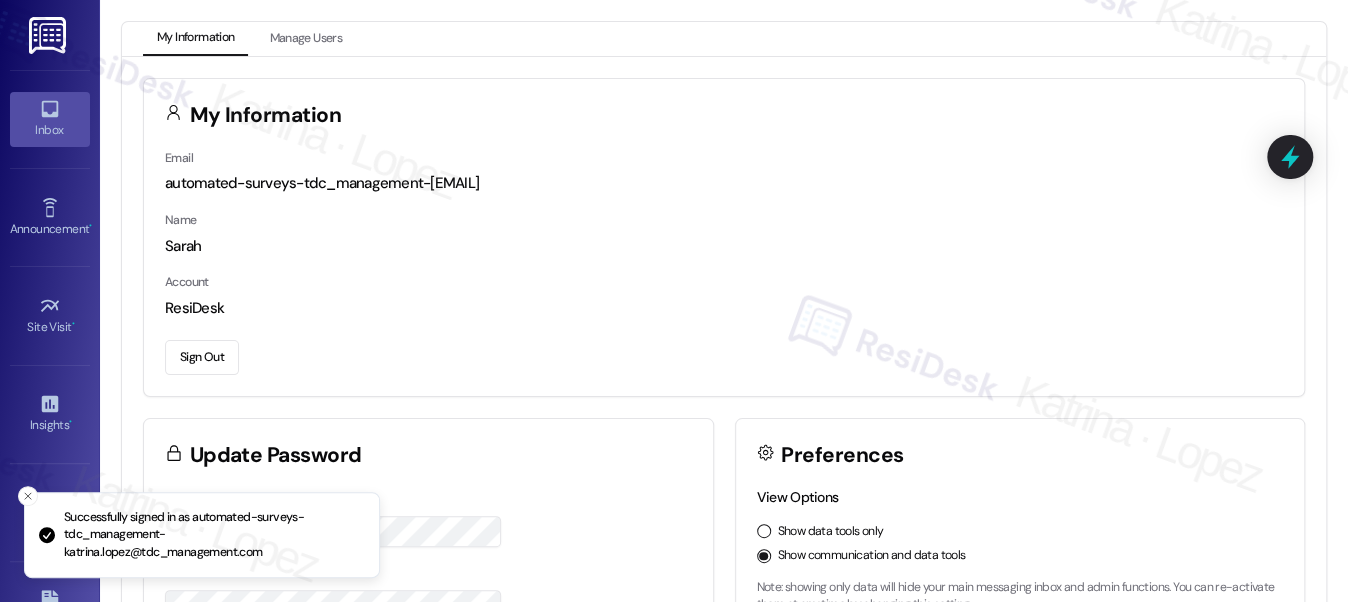 click on "Inbox" at bounding box center (50, 130) 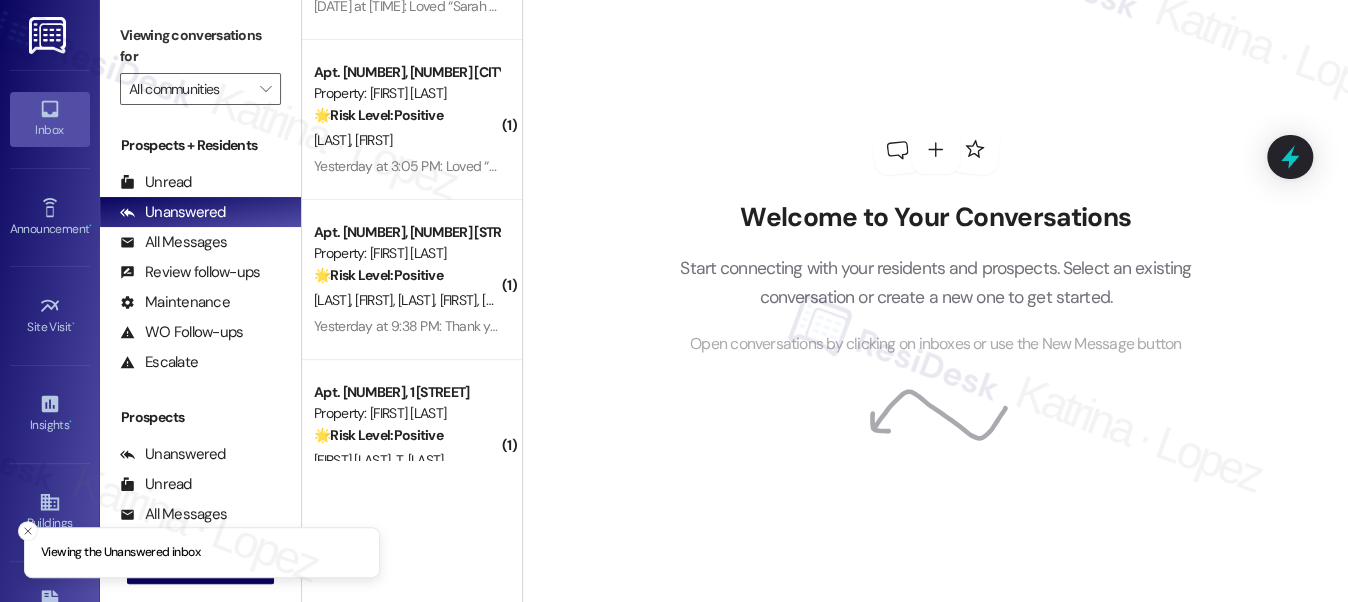scroll, scrollTop: 339, scrollLeft: 0, axis: vertical 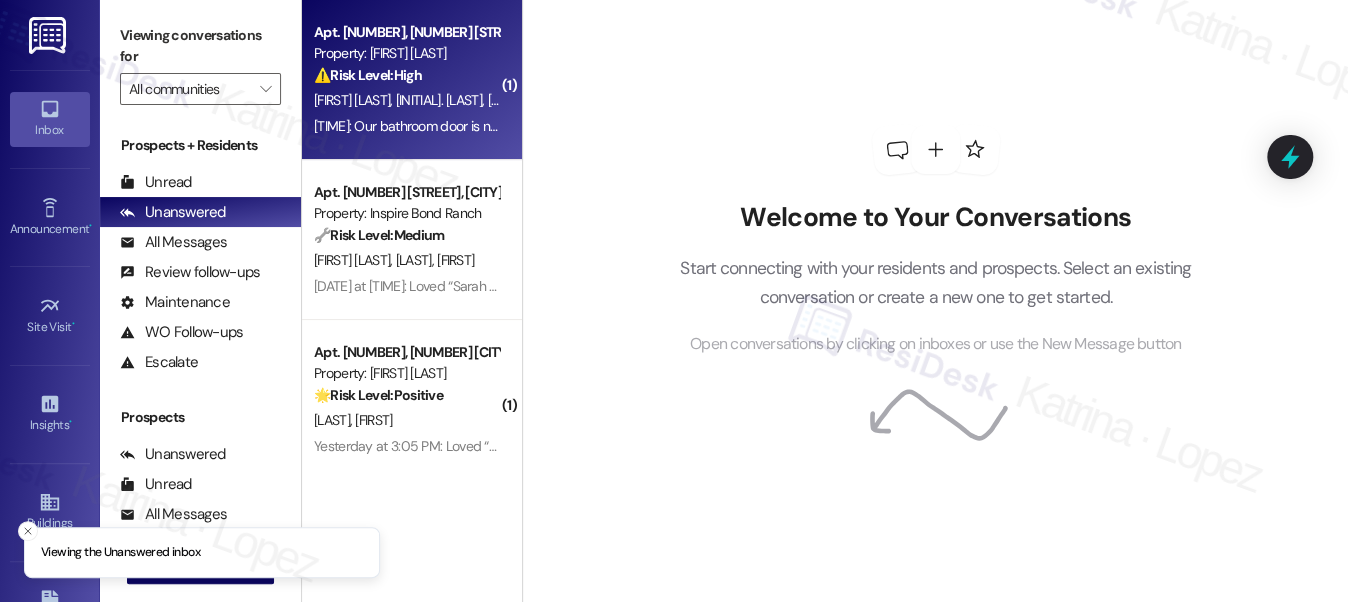 click on "[INITIAL]. [LAST]" at bounding box center [442, 100] 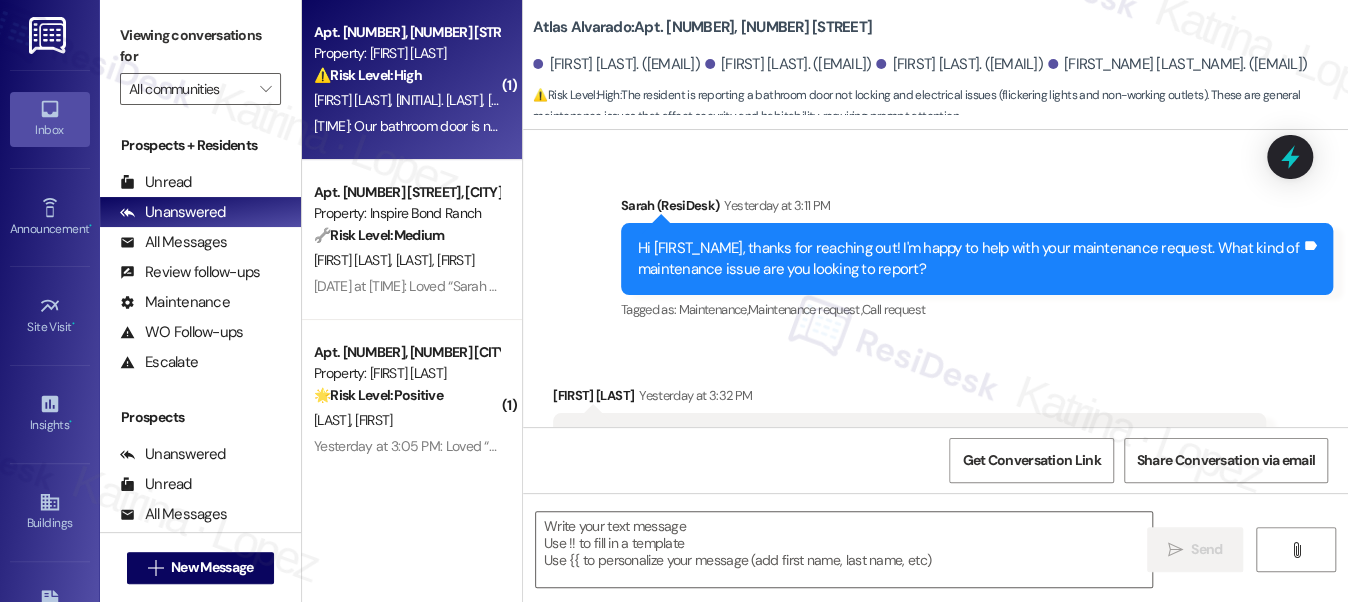 scroll, scrollTop: 623, scrollLeft: 0, axis: vertical 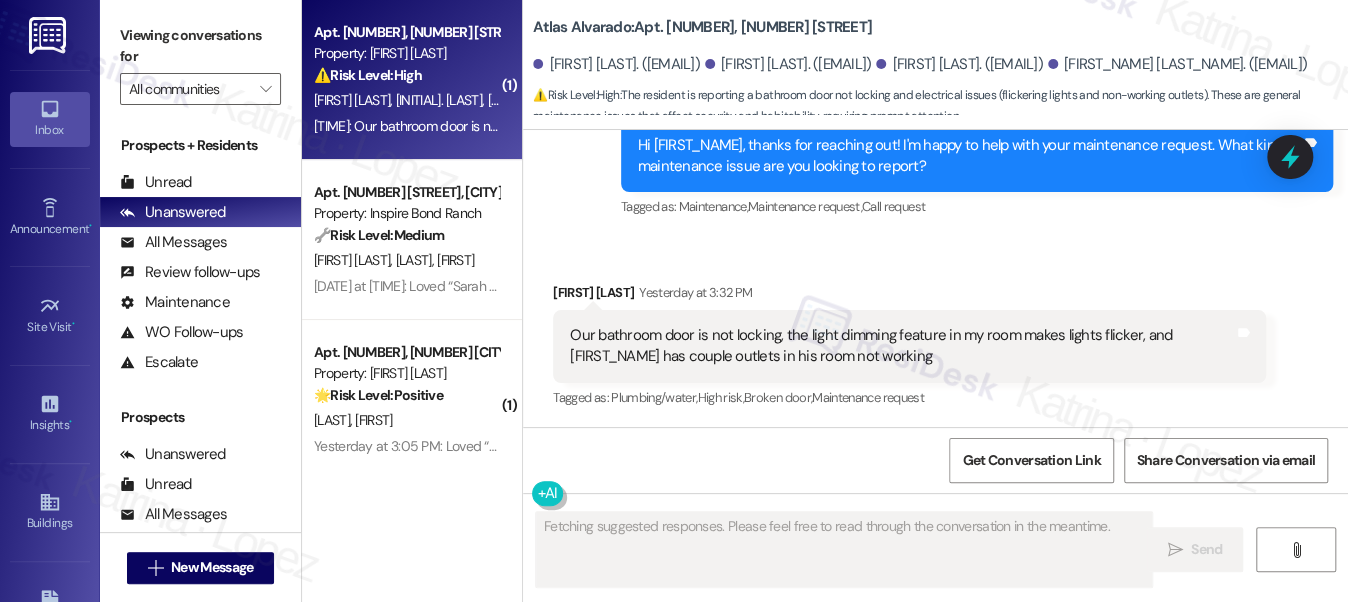 click on "Our bathroom door is not locking, the light dimming feature in my room makes lights flicker, and [FIRST_NAME] has couple outlets in his room not working" at bounding box center (901, 346) 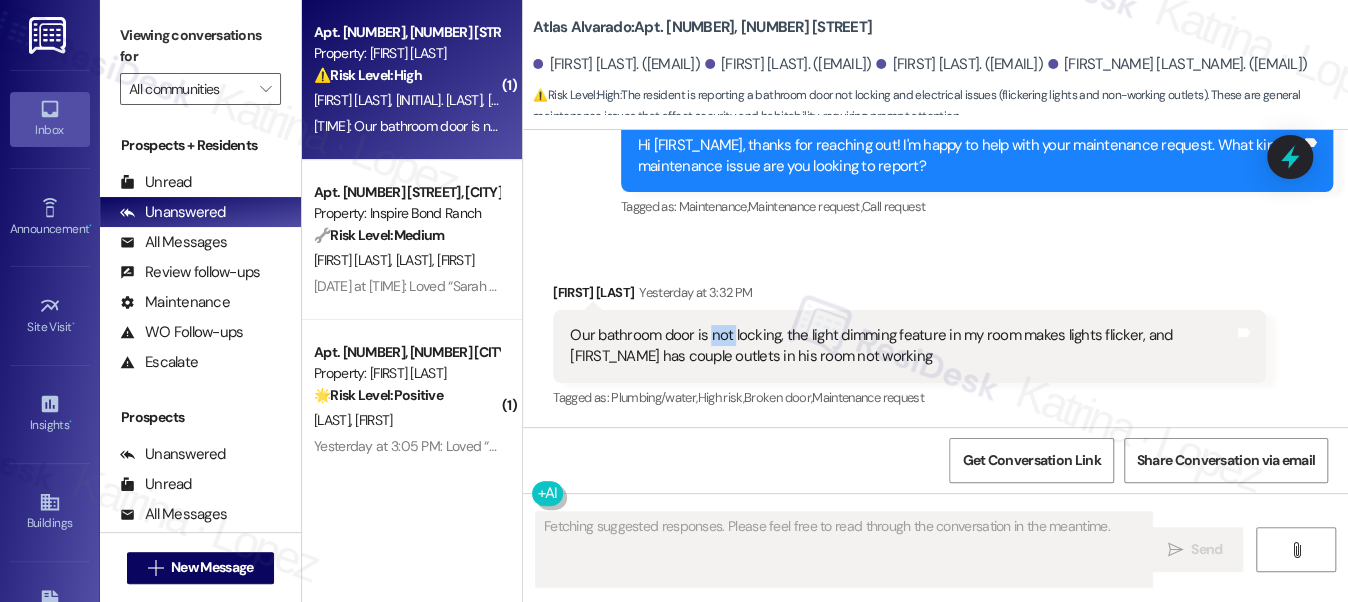 click on "Our bathroom door is not locking, the light dimming feature in my room makes lights flicker, and [FIRST_NAME] has couple outlets in his room not working" at bounding box center [901, 346] 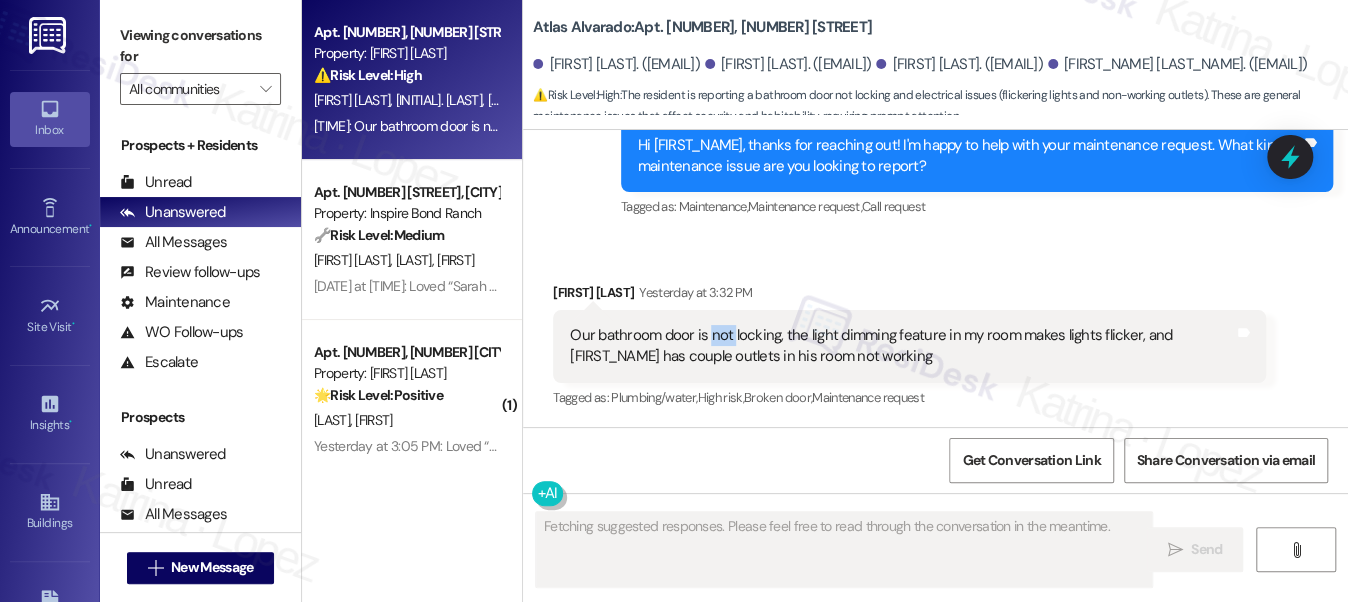 click on "Our bathroom door is not locking, the light dimming feature in my room makes lights flicker, and [FIRST_NAME] has couple outlets in his room not working" at bounding box center (901, 346) 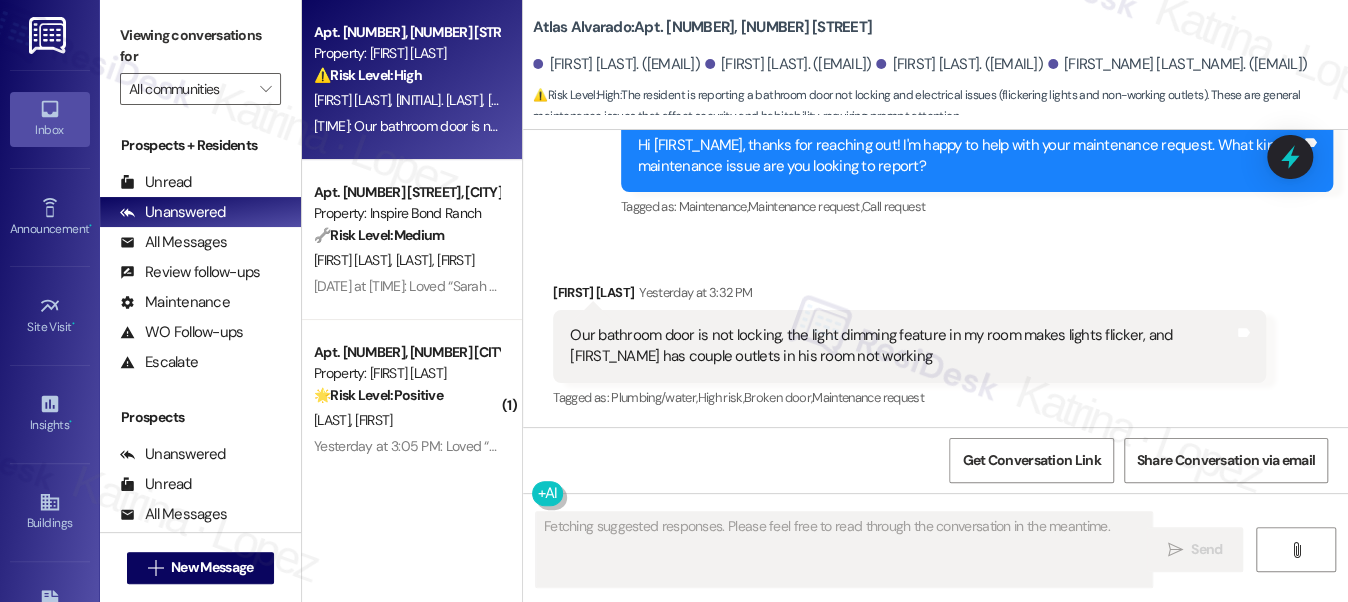 click on "Our bathroom door is not locking, the light dimming feature in my room makes lights flicker, and [FIRST_NAME] has couple outlets in his room not working" at bounding box center [901, 346] 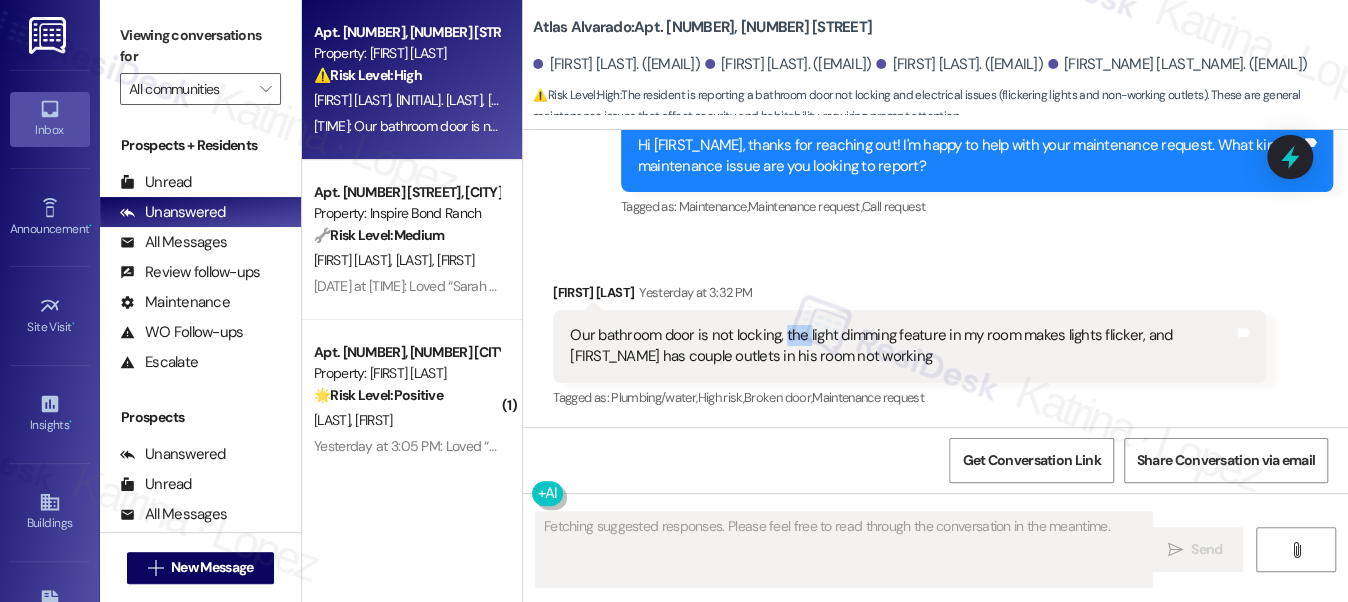 click on "Our bathroom door is not locking, the light dimming feature in my room makes lights flicker, and [FIRST_NAME] has couple outlets in his room not working" at bounding box center (901, 346) 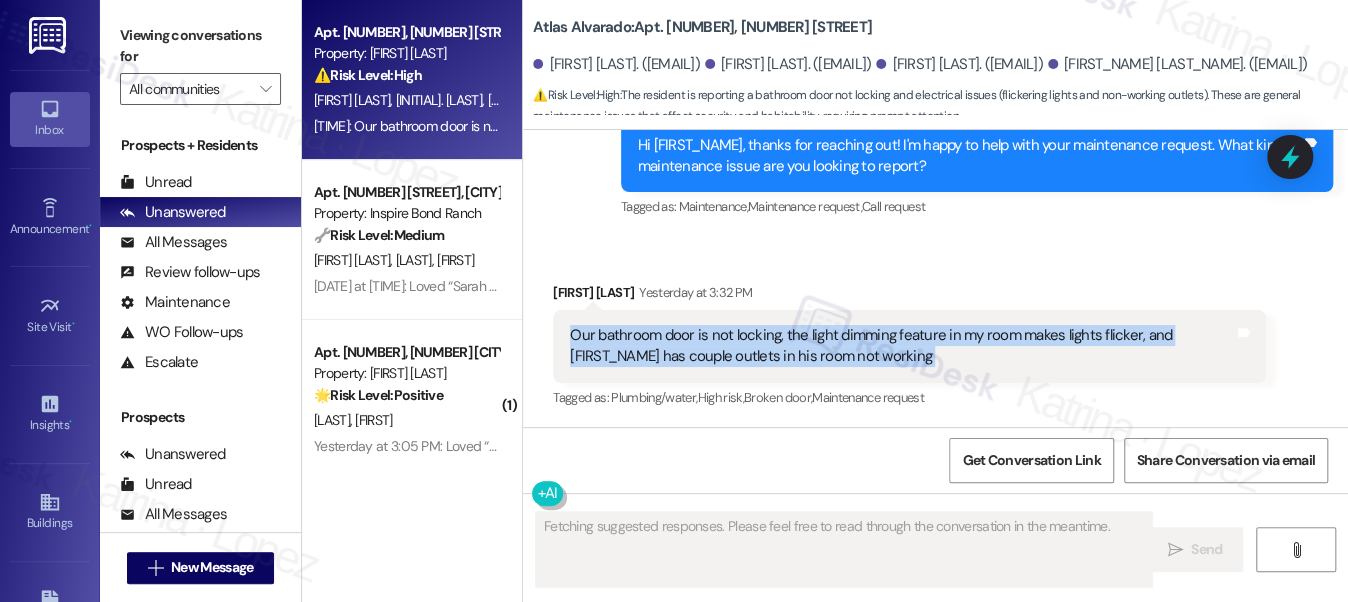 click on "Our bathroom door is not locking, the light dimming feature in my room makes lights flicker, and [FIRST_NAME] has couple outlets in his room not working" at bounding box center (901, 346) 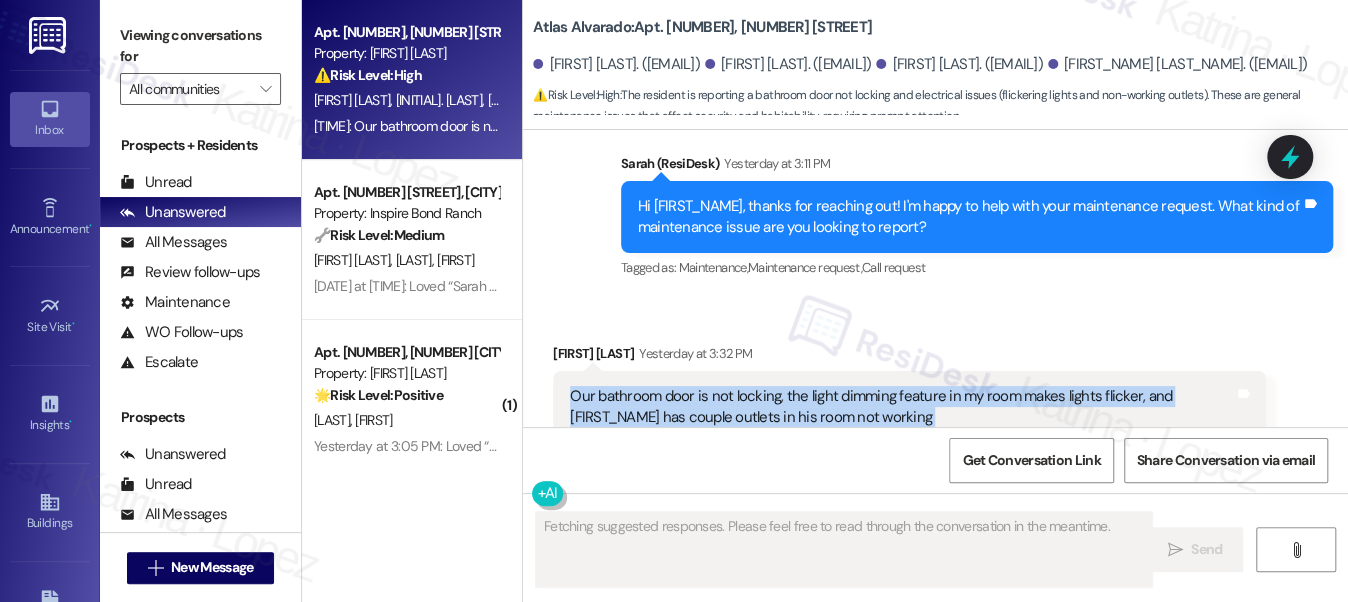 scroll, scrollTop: 532, scrollLeft: 0, axis: vertical 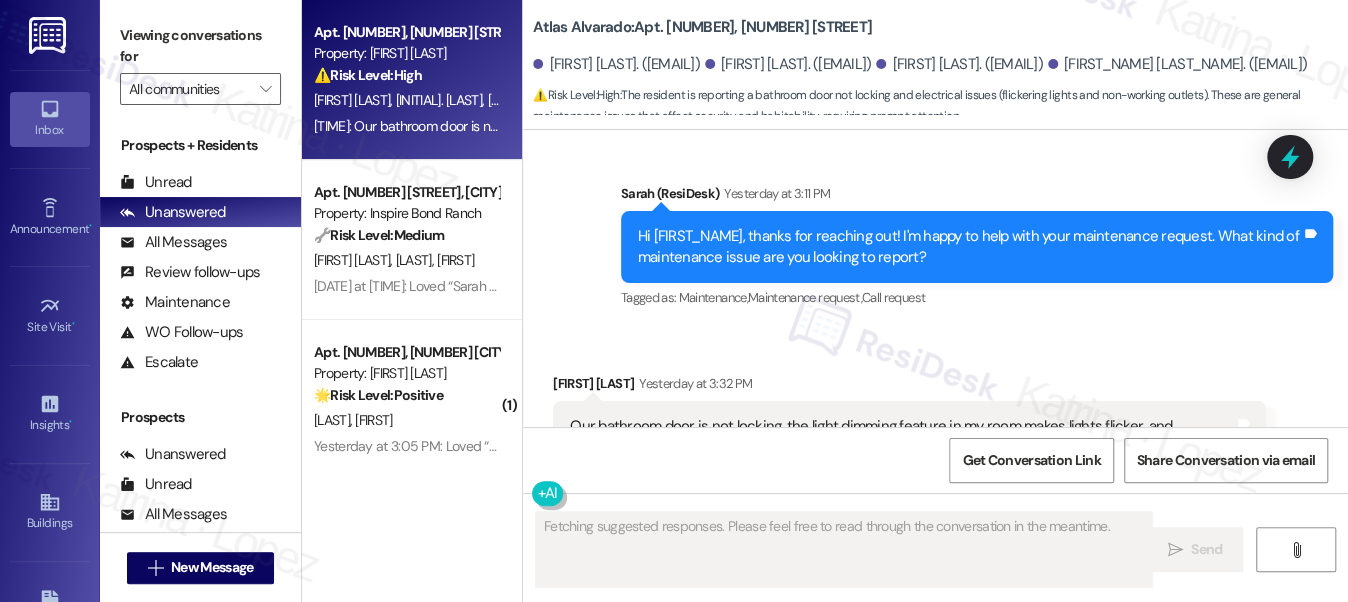click on "Hi [FIRST_NAME], thanks for reaching out! I'm happy to help with your maintenance request. What kind of maintenance issue are you looking to report?" at bounding box center [969, 247] 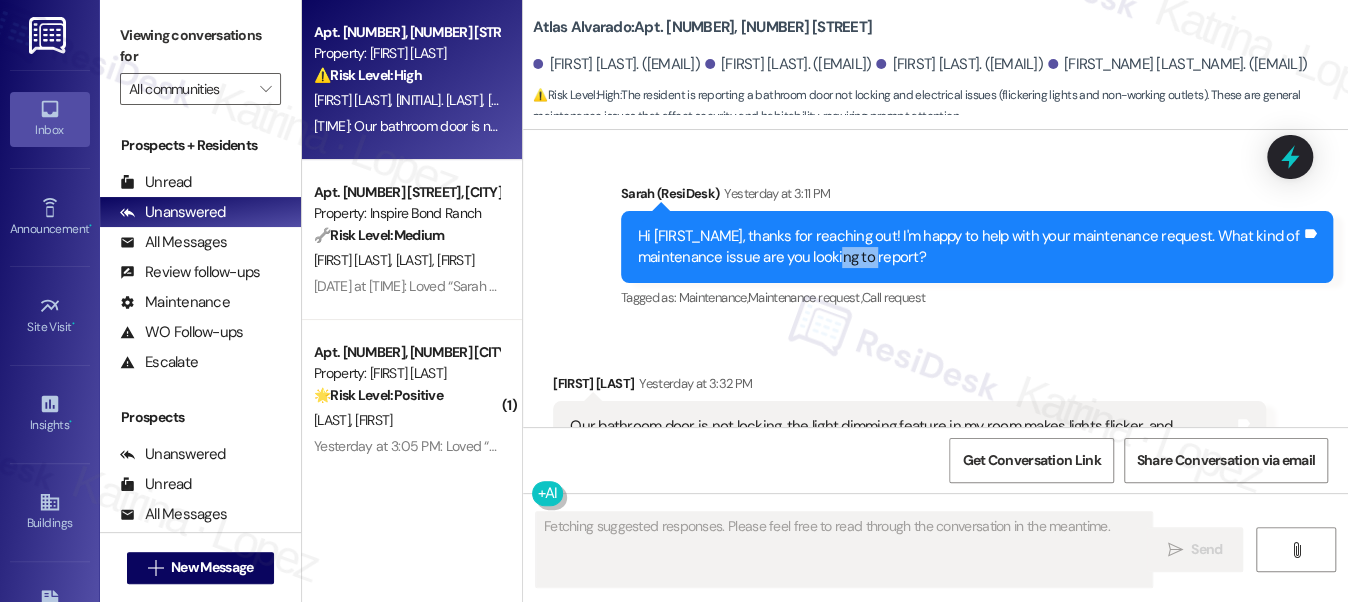 click on "Hi [FIRST_NAME], thanks for reaching out! I'm happy to help with your maintenance request. What kind of maintenance issue are you looking to report?" at bounding box center [969, 247] 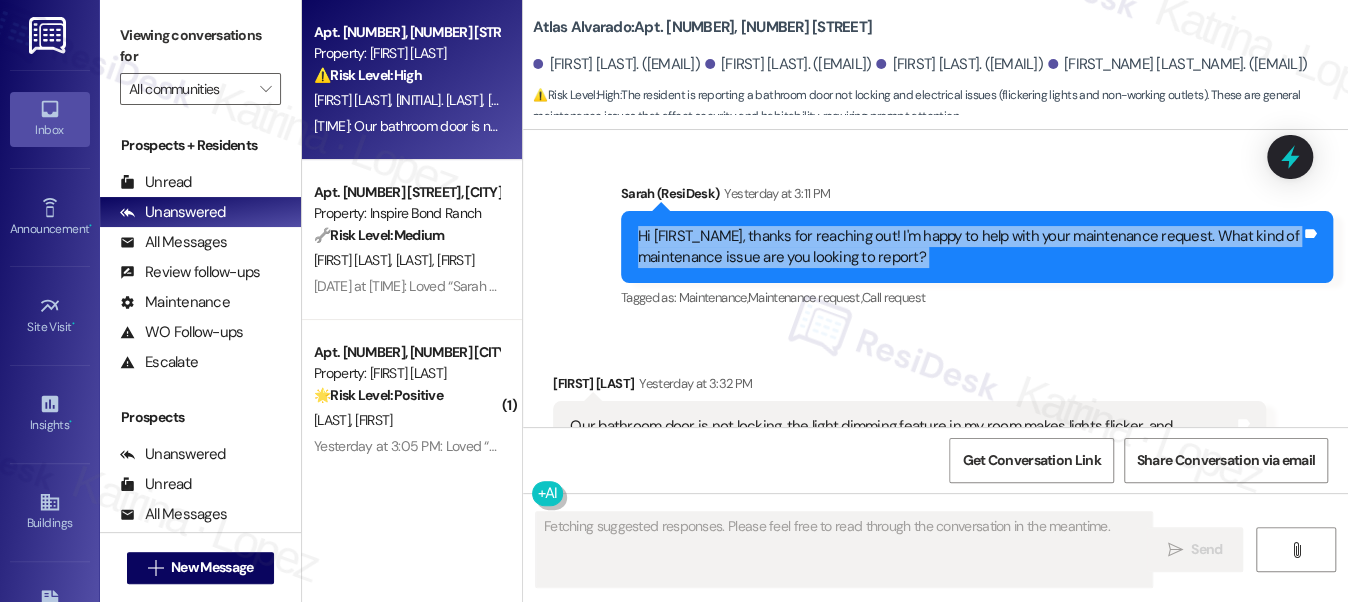 drag, startPoint x: 882, startPoint y: 252, endPoint x: 861, endPoint y: 265, distance: 24.698177 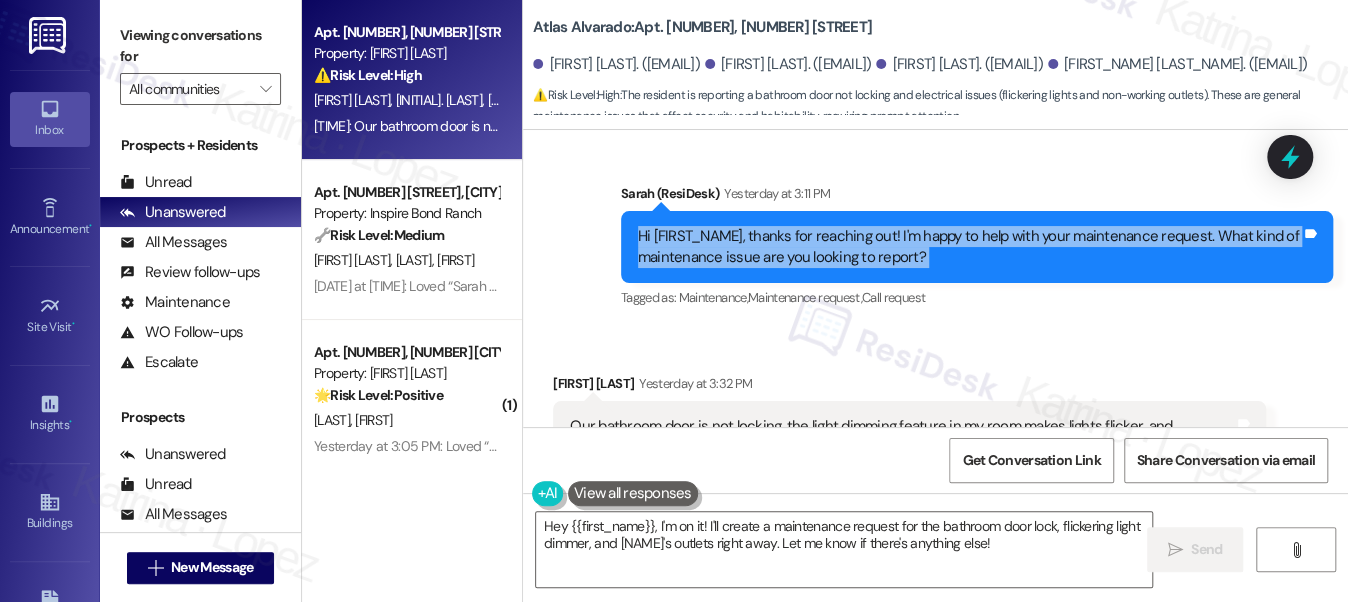 click on "Hi [FIRST_NAME], thanks for reaching out! I'm happy to help with your maintenance request. What kind of maintenance issue are you looking to report?" at bounding box center [969, 247] 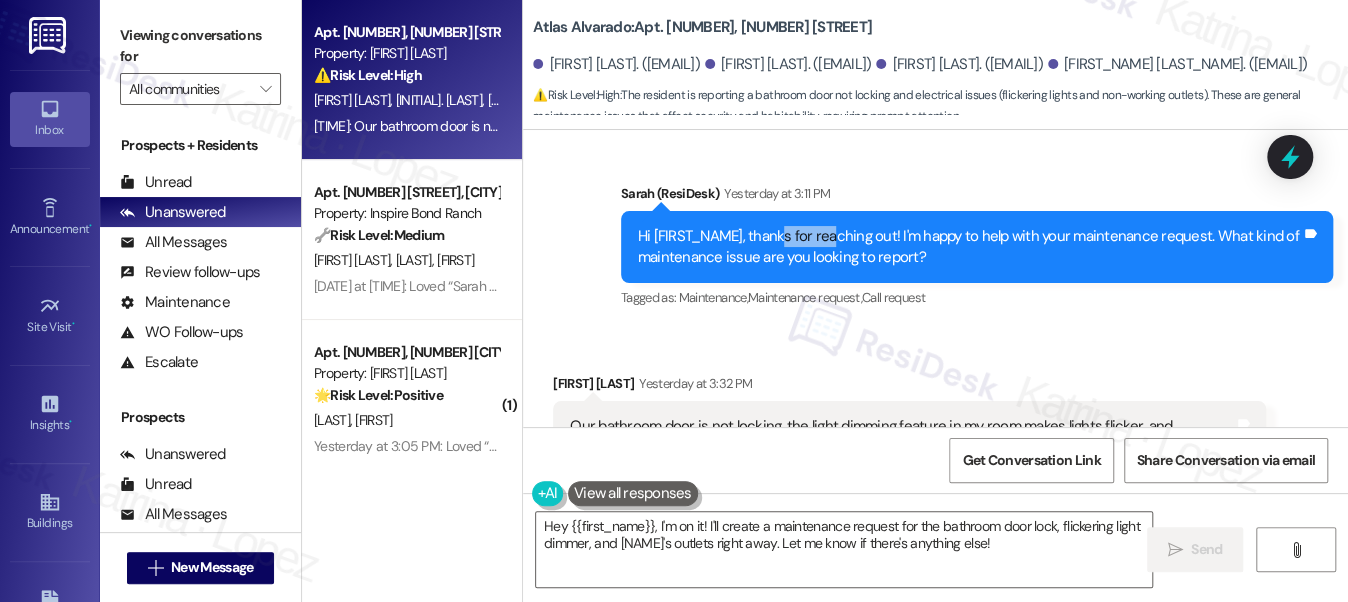 click on "Hi [FIRST_NAME], thanks for reaching out! I'm happy to help with your maintenance request. What kind of maintenance issue are you looking to report?" at bounding box center (969, 247) 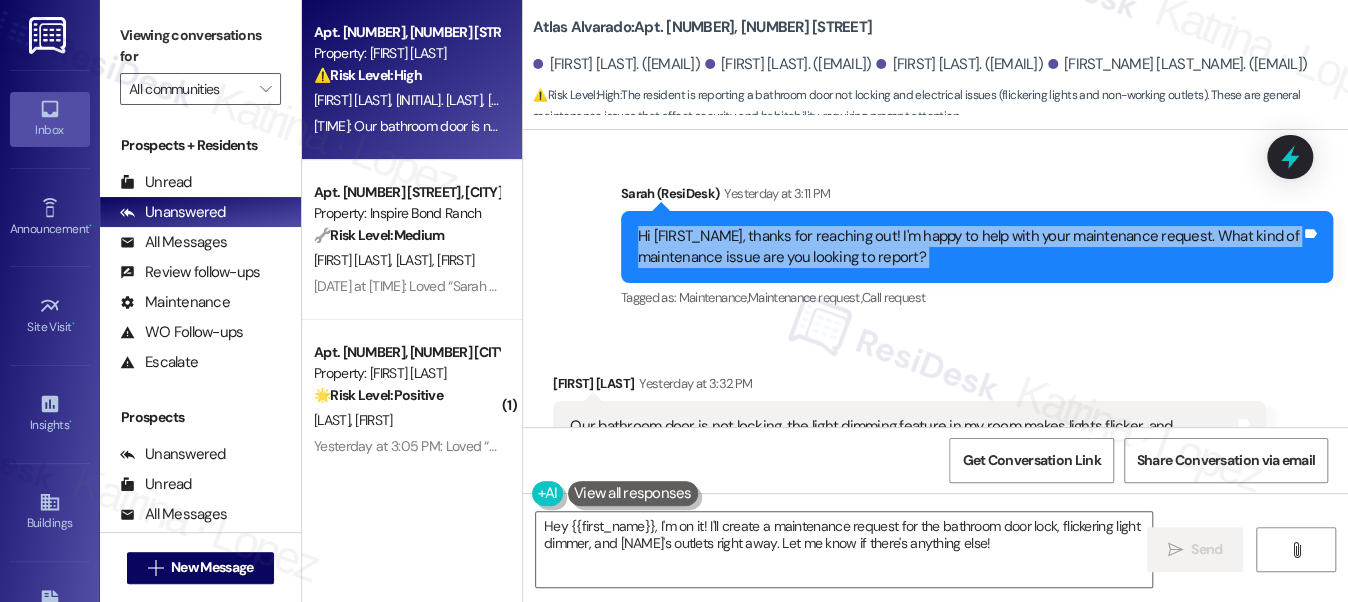 click on "Hi [FIRST_NAME], thanks for reaching out! I'm happy to help with your maintenance request. What kind of maintenance issue are you looking to report?" at bounding box center [969, 247] 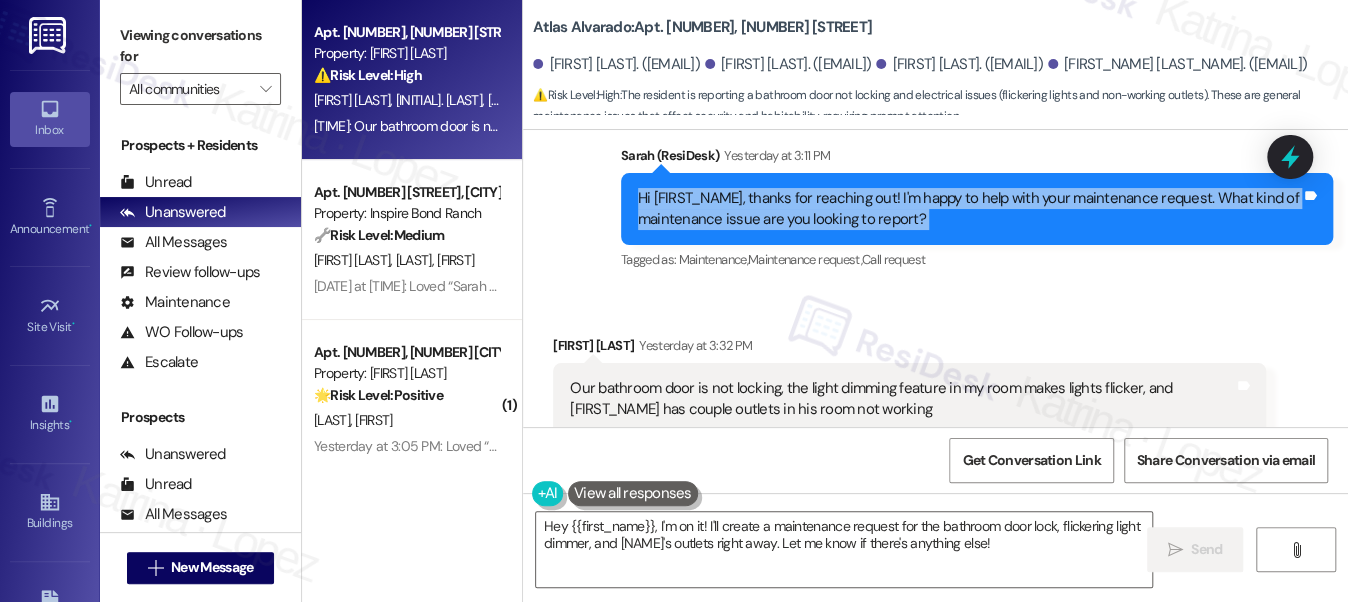 scroll, scrollTop: 624, scrollLeft: 0, axis: vertical 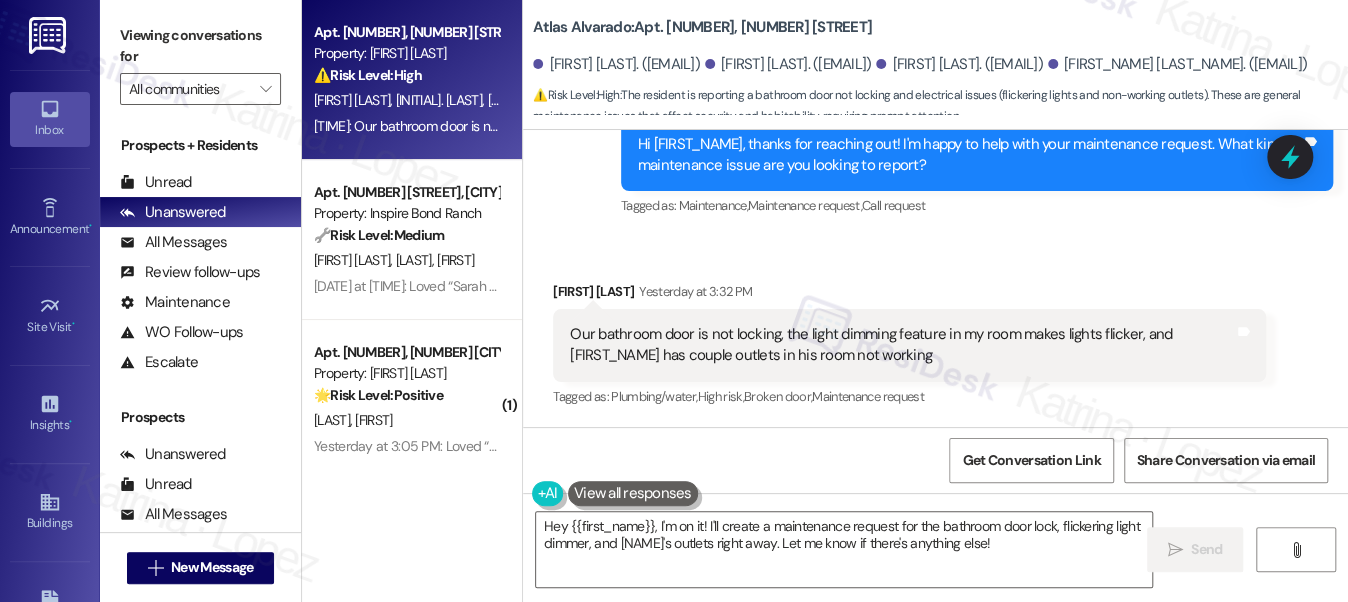 click on "Our bathroom door is not locking, the light dimming feature in my room makes lights flicker, and [FIRST_NAME] has couple outlets in his room not working" at bounding box center [901, 345] 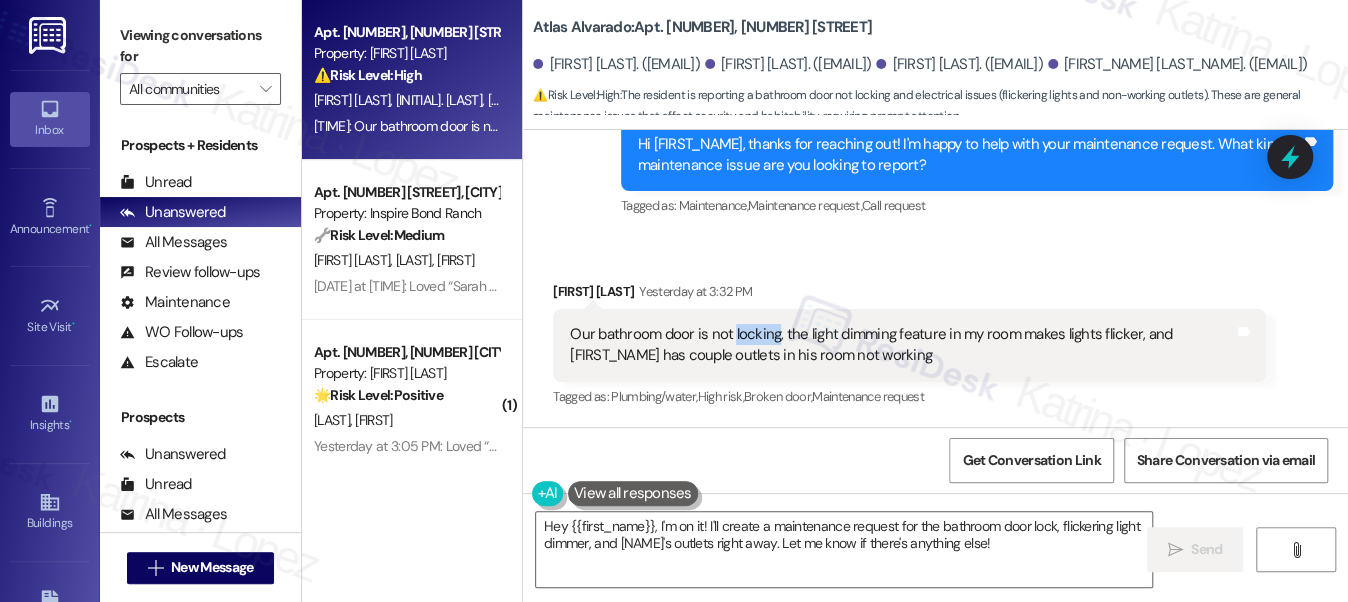 click on "Our bathroom door is not locking, the light dimming feature in my room makes lights flicker, and [FIRST_NAME] has couple outlets in his room not working" at bounding box center [901, 345] 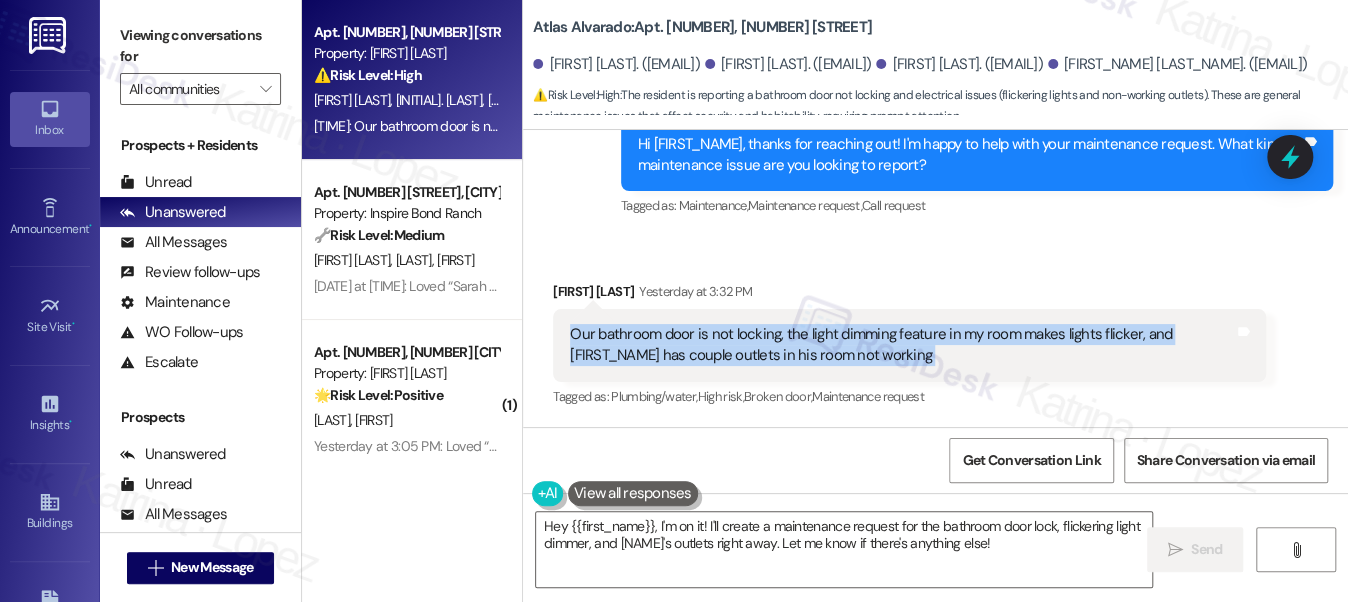 click on "Our bathroom door is not locking, the light dimming feature in my room makes lights flicker, and [FIRST_NAME] has couple outlets in his room not working" at bounding box center (901, 345) 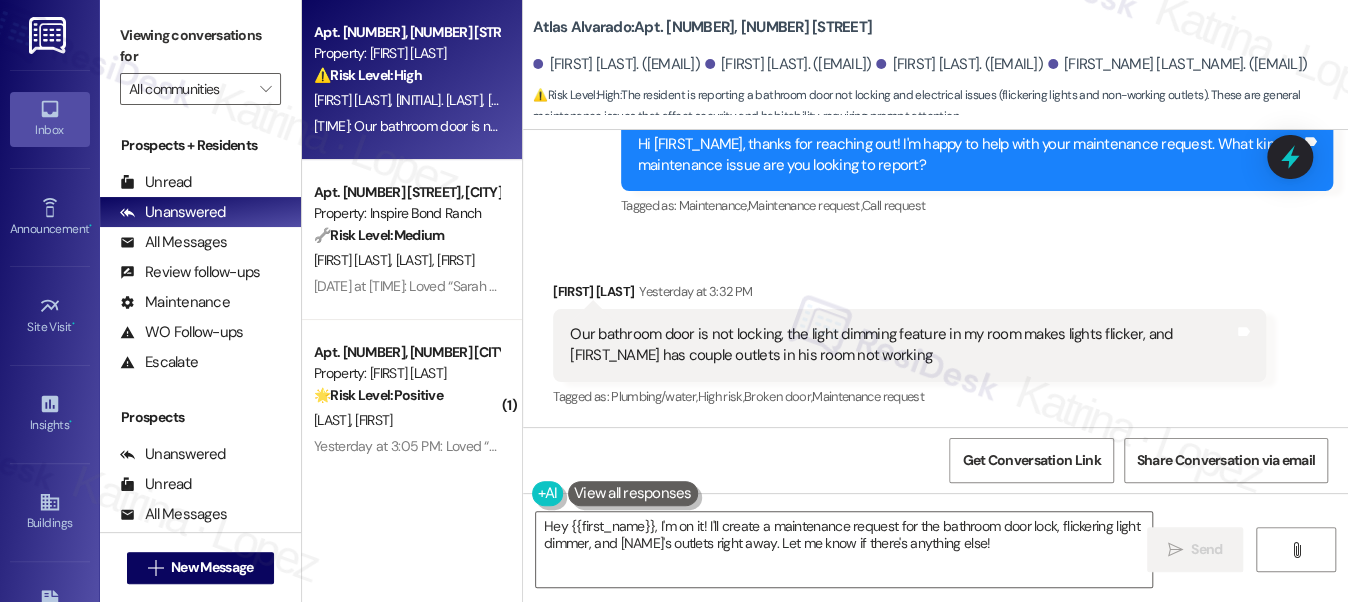 click on "Received via SMS [FIRST] [LAST] Yesterday at 3:32 PM Our bathroom door is not locking, the light dimming feature in my room makes lights flicker, and [FIRST] has couple outlets in his room not working Tags and notes Tagged as:   Plumbing/water ,  Click to highlight conversations about Plumbing/water High risk ,  Click to highlight conversations about High risk Broken door ,  Click to highlight conversations about Broken door Maintenance request Click to highlight conversations about Maintenance request" at bounding box center (909, 346) 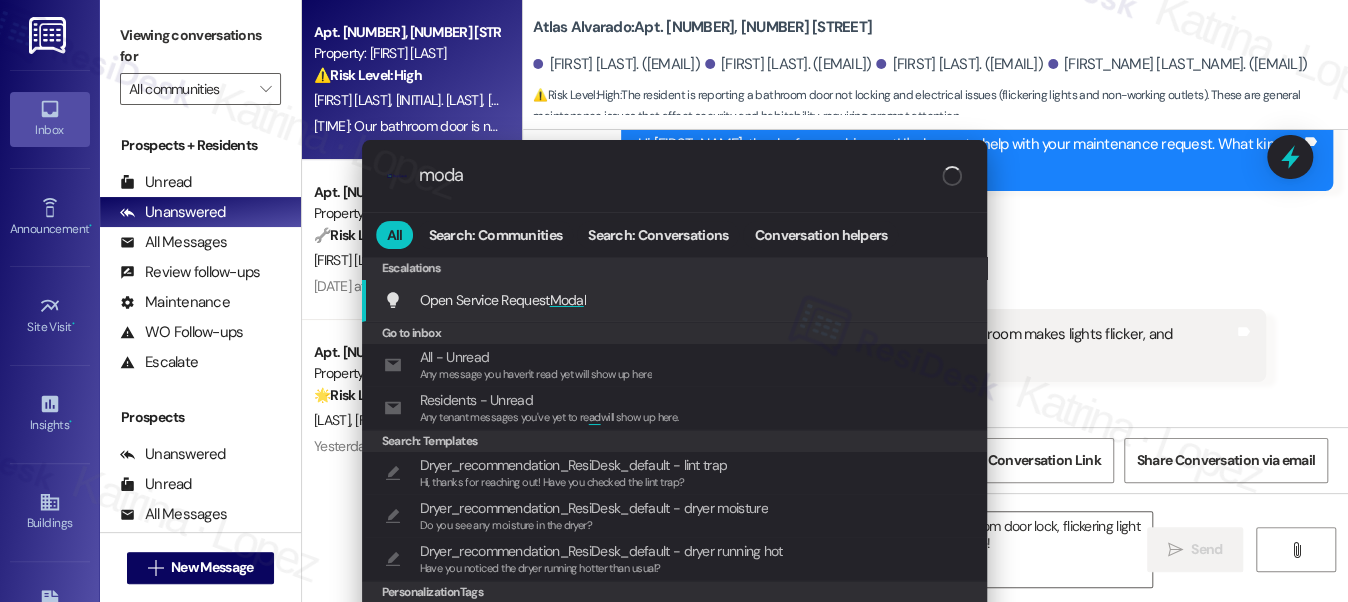 type on "moda" 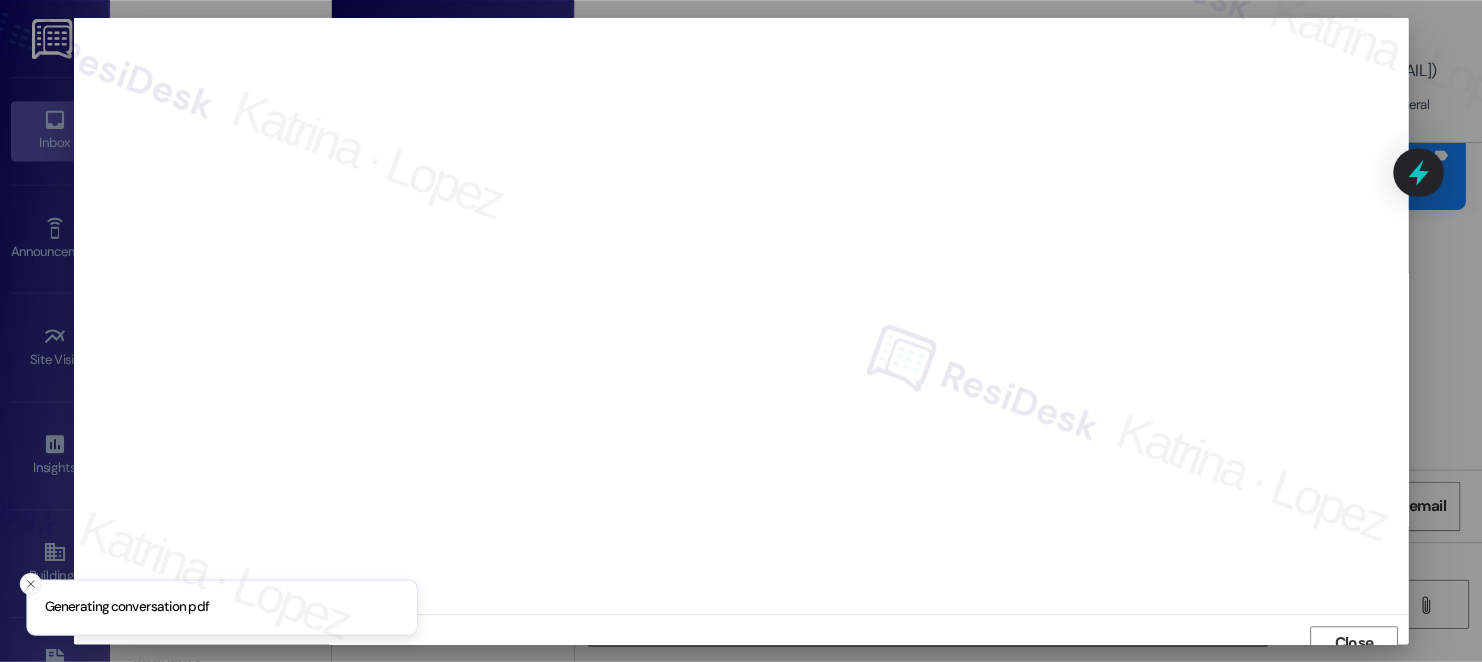 scroll, scrollTop: 14, scrollLeft: 0, axis: vertical 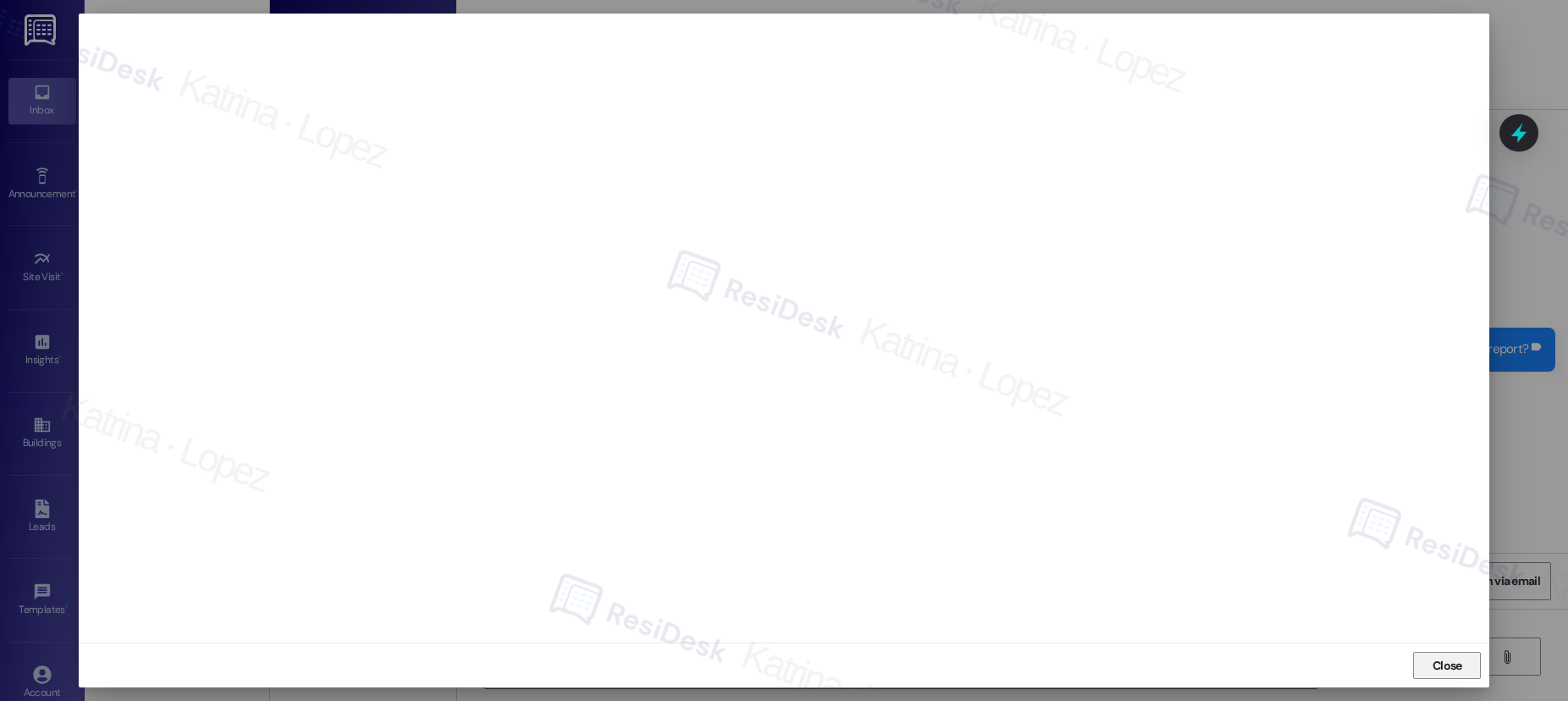 click on "Close" at bounding box center (1447, 665) 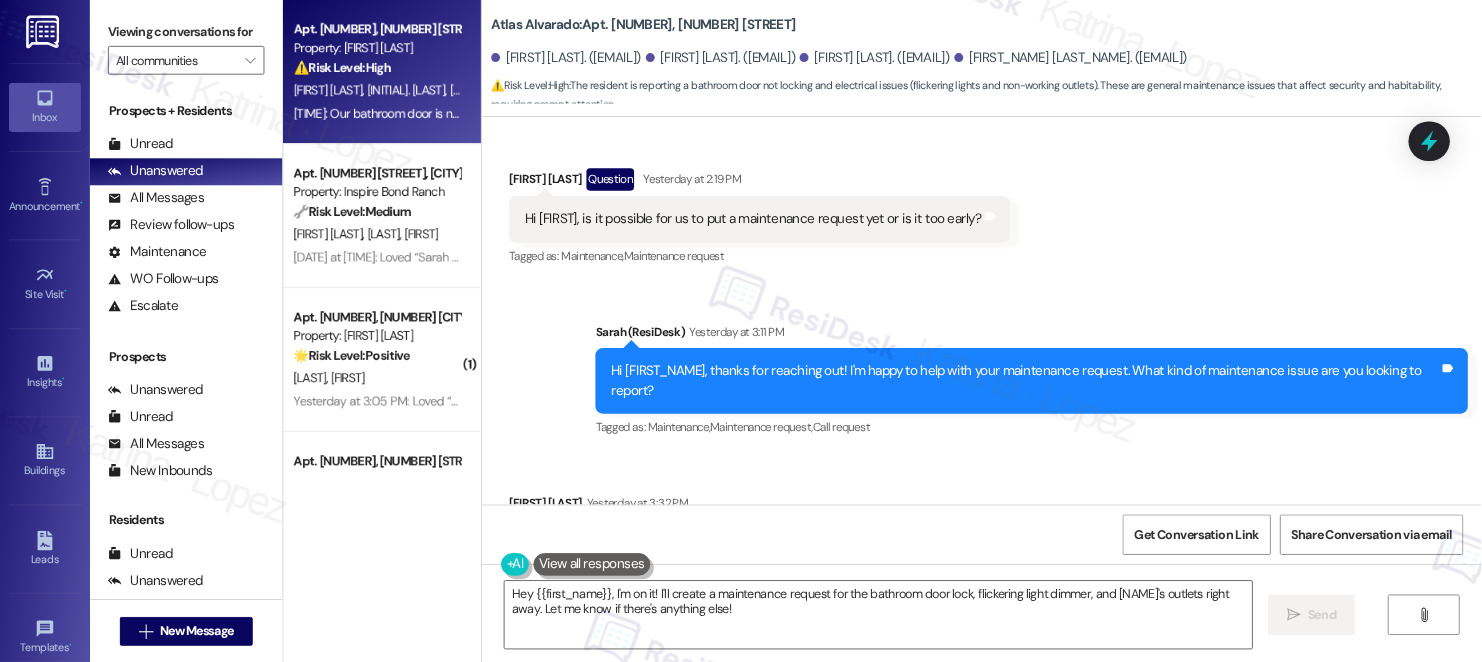 scroll, scrollTop: 334, scrollLeft: 0, axis: vertical 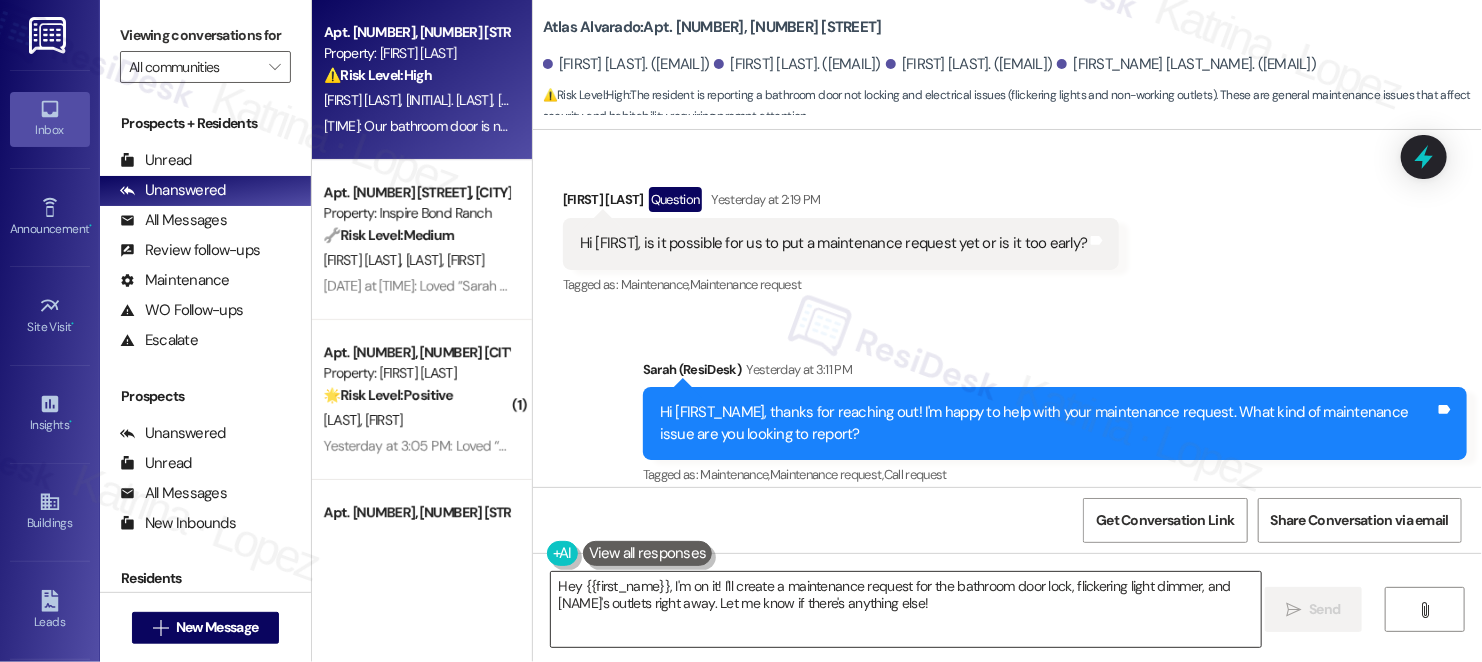 click on "Hey {{first_name}}, I'm on it! I'll create a maintenance request for the bathroom door lock, flickering light dimmer, and [NAME]'s outlets right away. Let me know if there's anything else!" at bounding box center [906, 609] 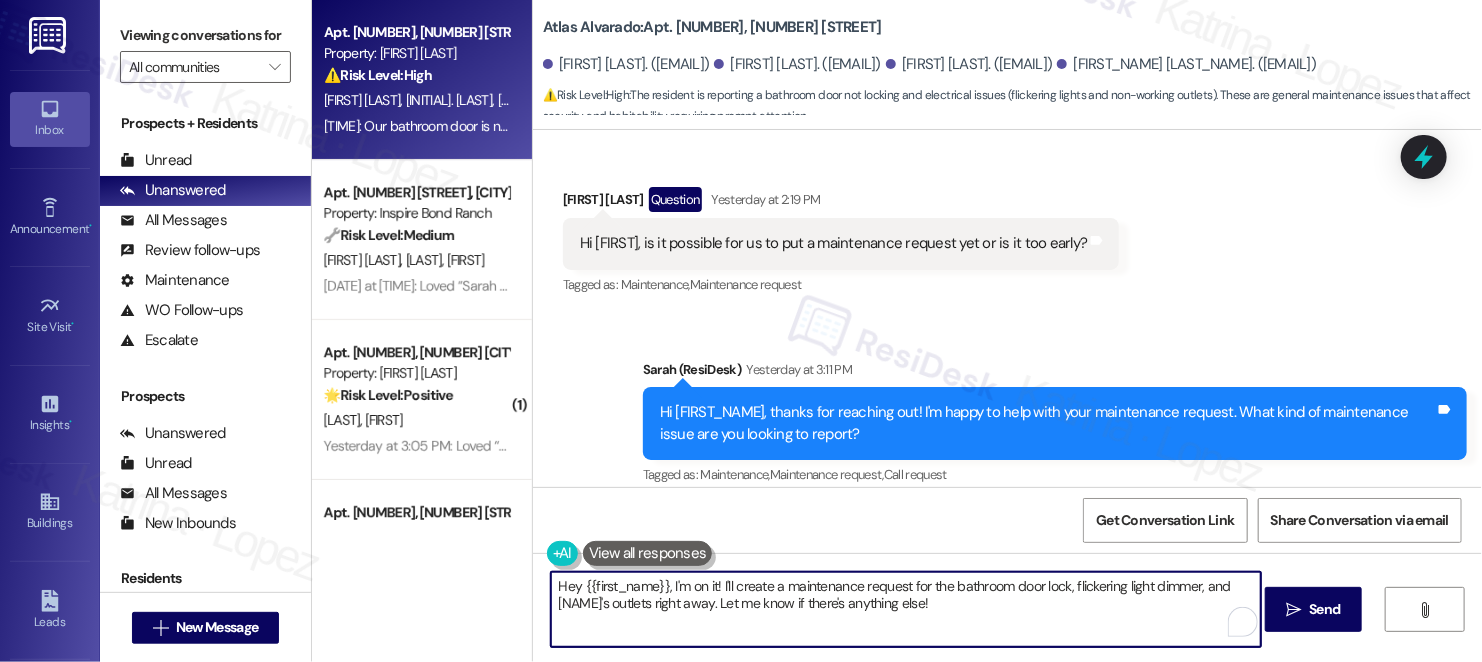 click on "Hey {{first_name}}, I'm on it! I'll create a maintenance request for the bathroom door lock, flickering light dimmer, and [NAME]'s outlets right away. Let me know if there's anything else!" at bounding box center (906, 609) 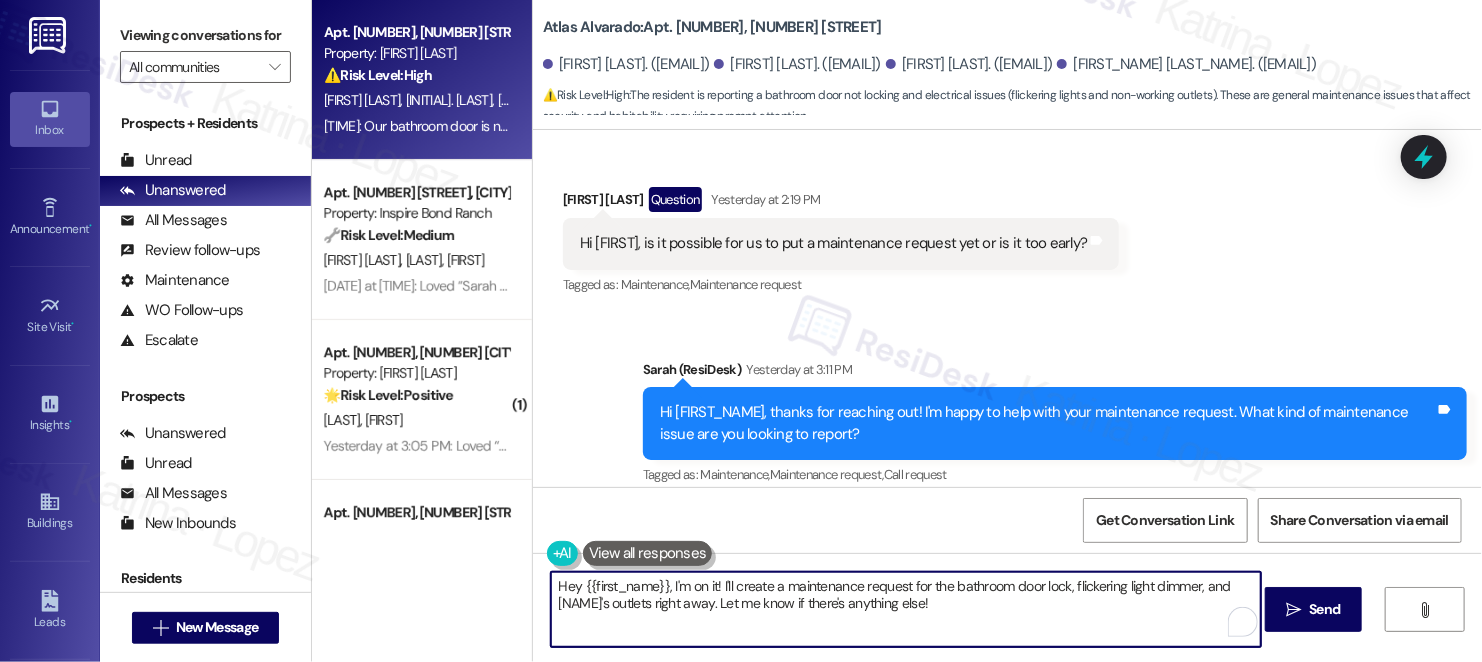 click on "Hey {{first_name}}, I'm on it! I'll create a maintenance request for the bathroom door lock, flickering light dimmer, and [NAME]'s outlets right away. Let me know if there's anything else!" at bounding box center [906, 609] 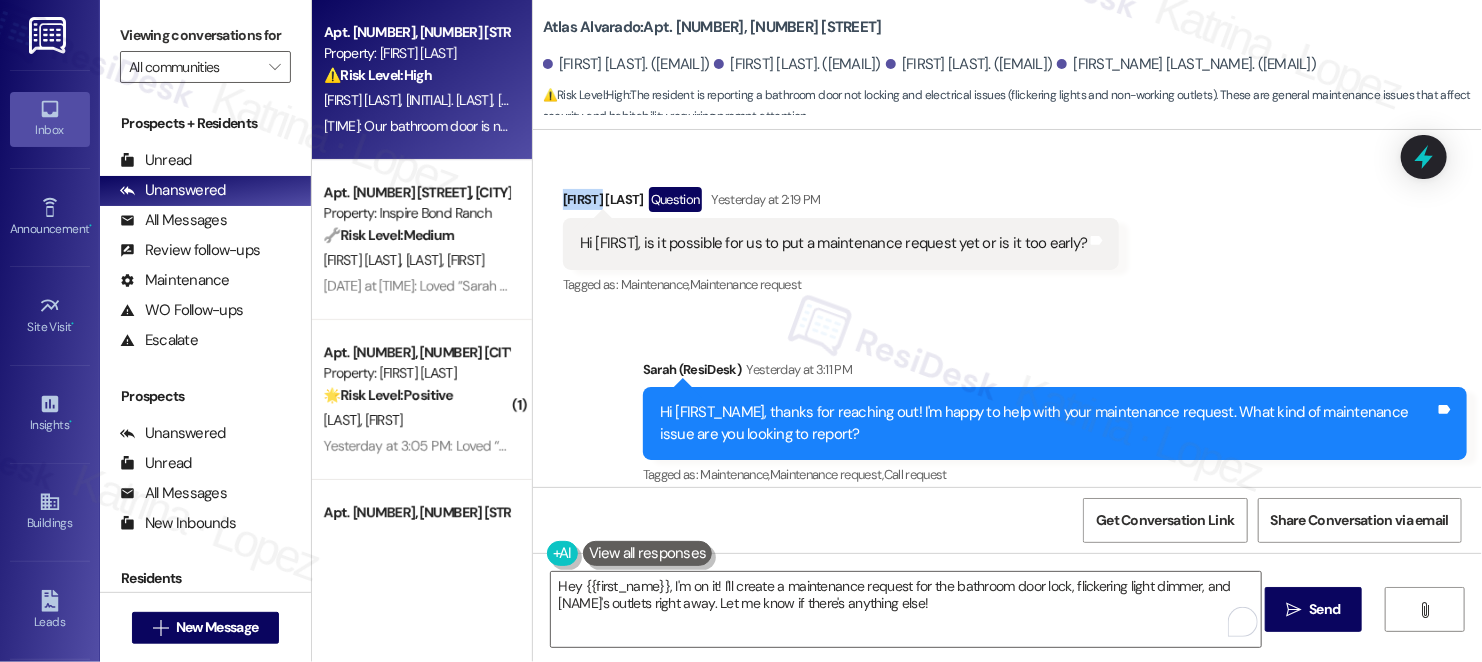 click on "[FIRST] [LAST] Question Yesterday at 2:19 PM" at bounding box center [841, 203] 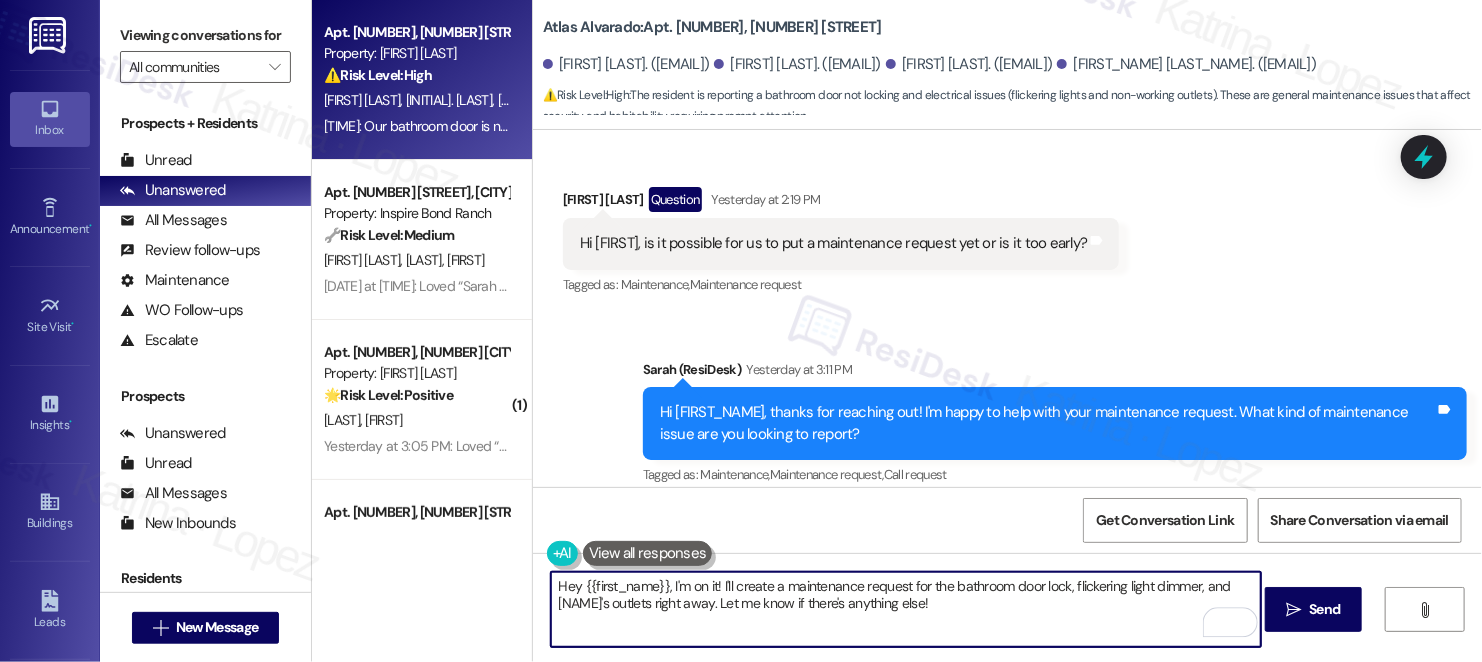 drag, startPoint x: 573, startPoint y: 582, endPoint x: 656, endPoint y: 571, distance: 83.725746 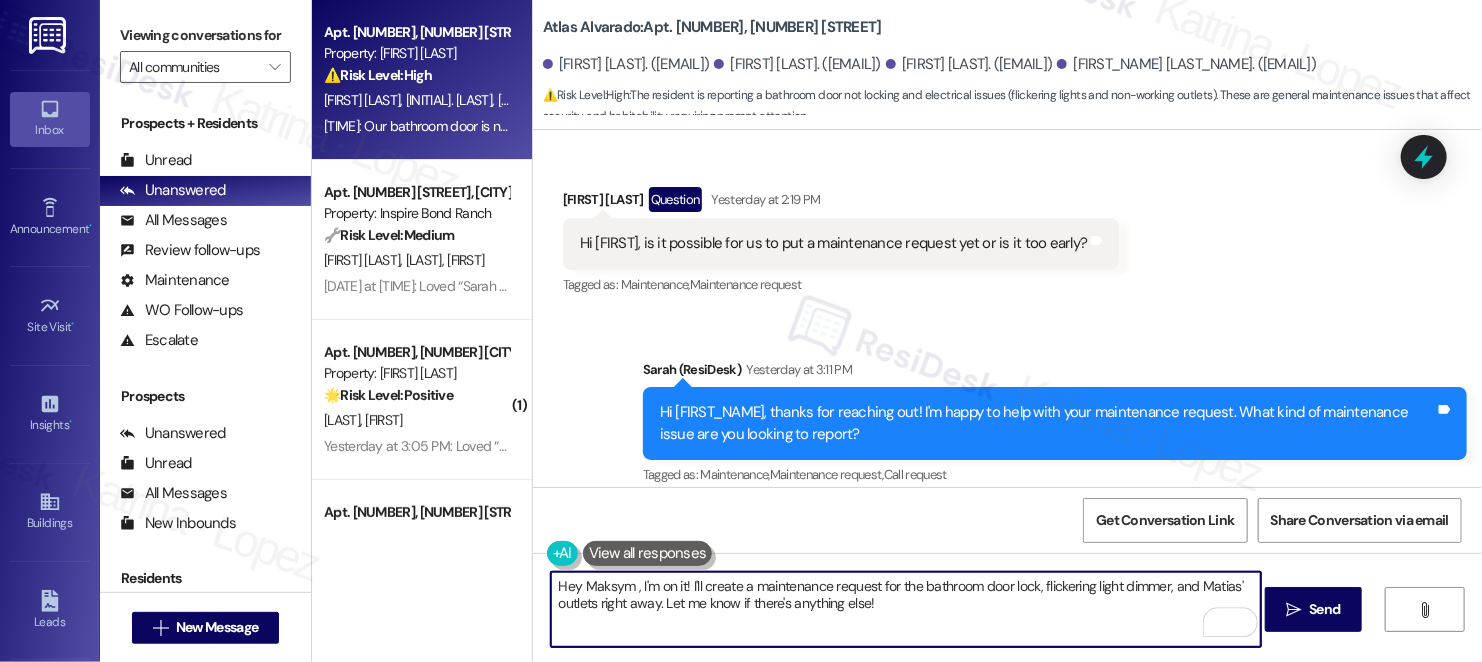 click on "Hey Maksym , I'm on it! I'll create a maintenance request for the bathroom door lock, flickering light dimmer, and Matias' outlets right away. Let me know if there's anything else!" at bounding box center (906, 609) 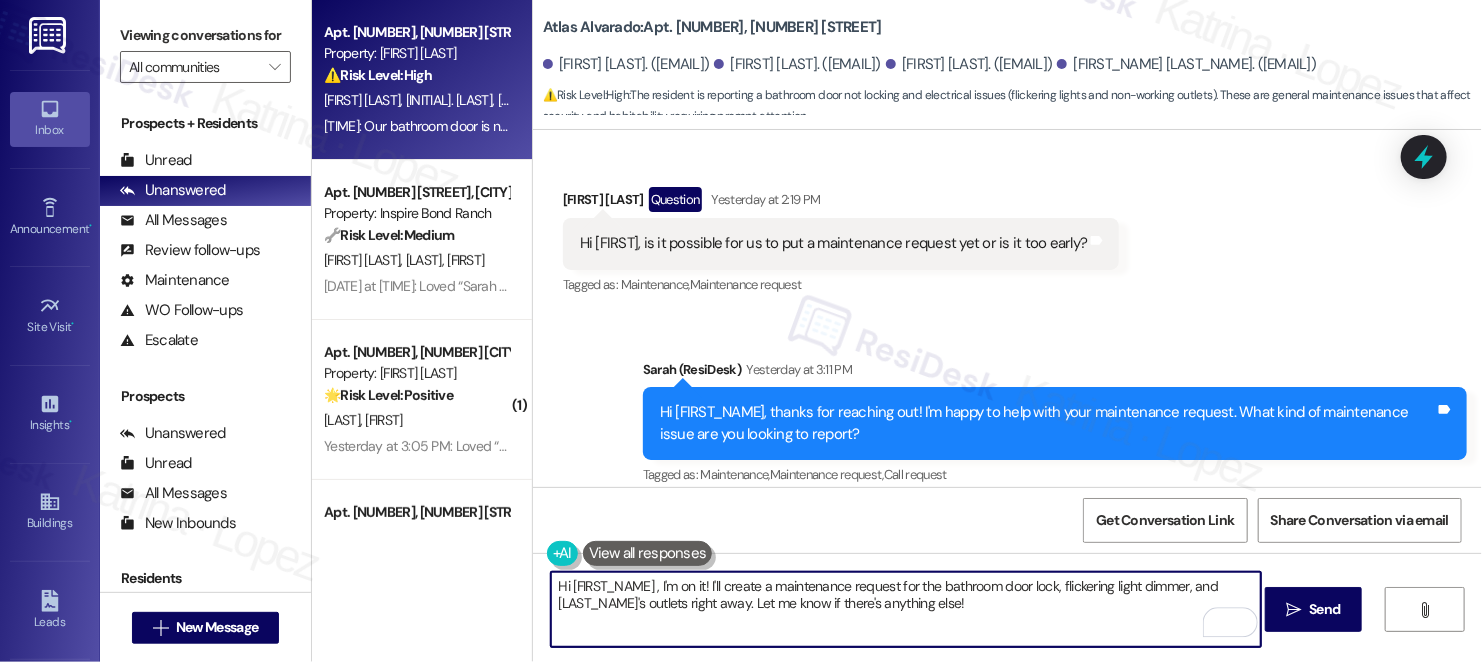 click on "Hi [FIRST_NAME] , I'm on it! I'll create a maintenance request for the bathroom door lock, flickering light dimmer, and [LAST_NAME]'s outlets right away. Let me know if there's anything else!" at bounding box center [906, 609] 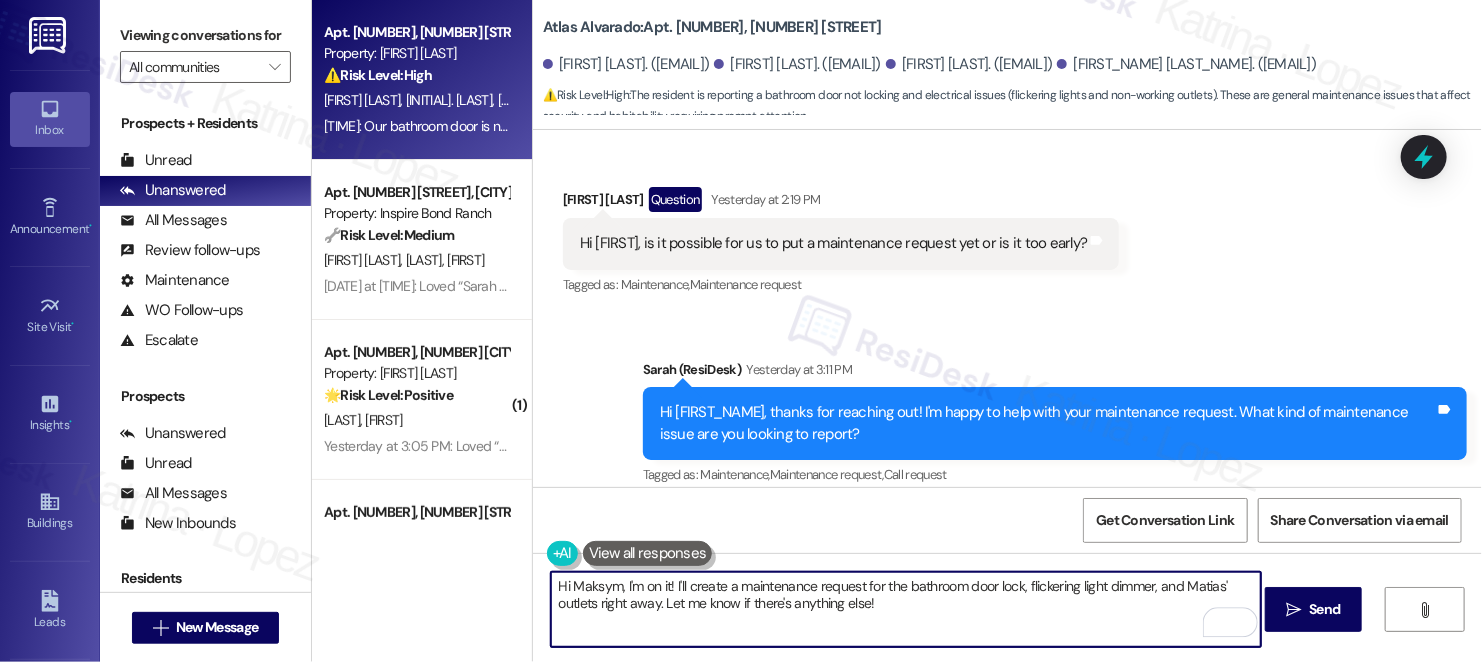 click on "Hi Maksym, I'm on it! I'll create a maintenance request for the bathroom door lock, flickering light dimmer, and Matias' outlets right away. Let me know if there's anything else!" at bounding box center [906, 609] 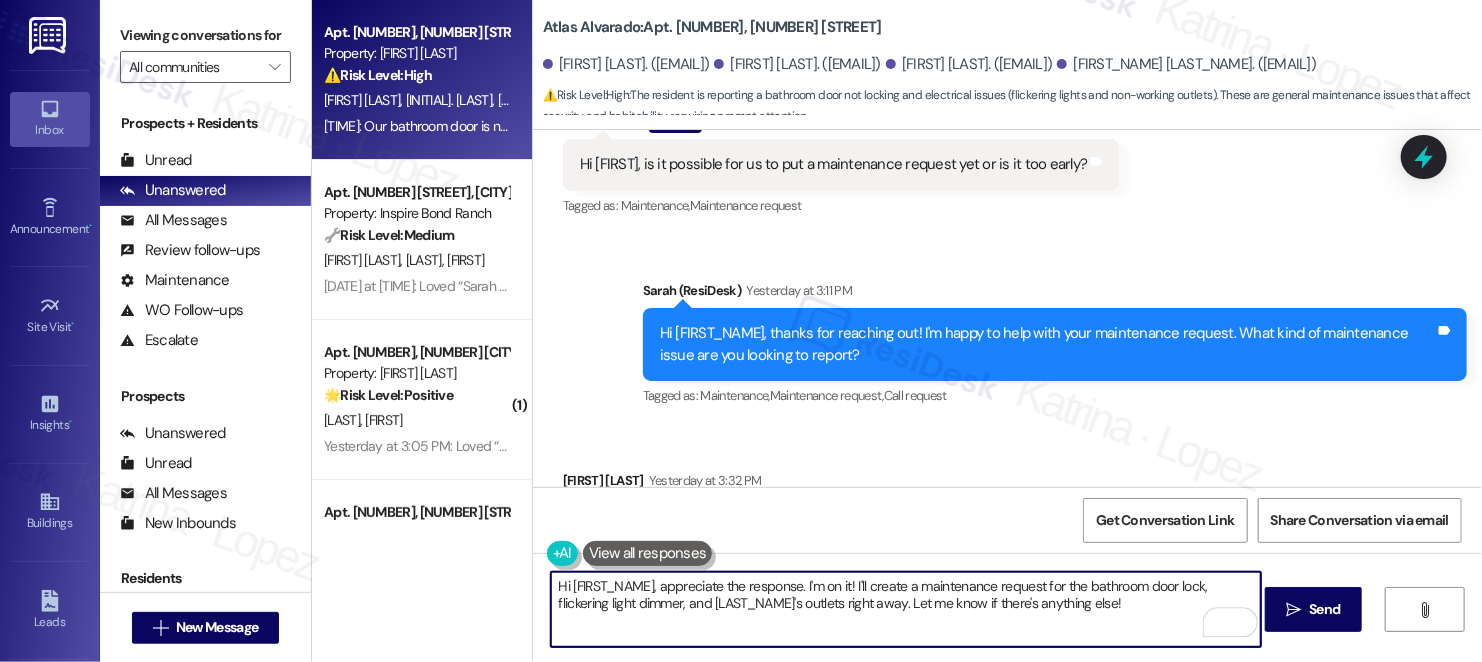 scroll, scrollTop: 542, scrollLeft: 0, axis: vertical 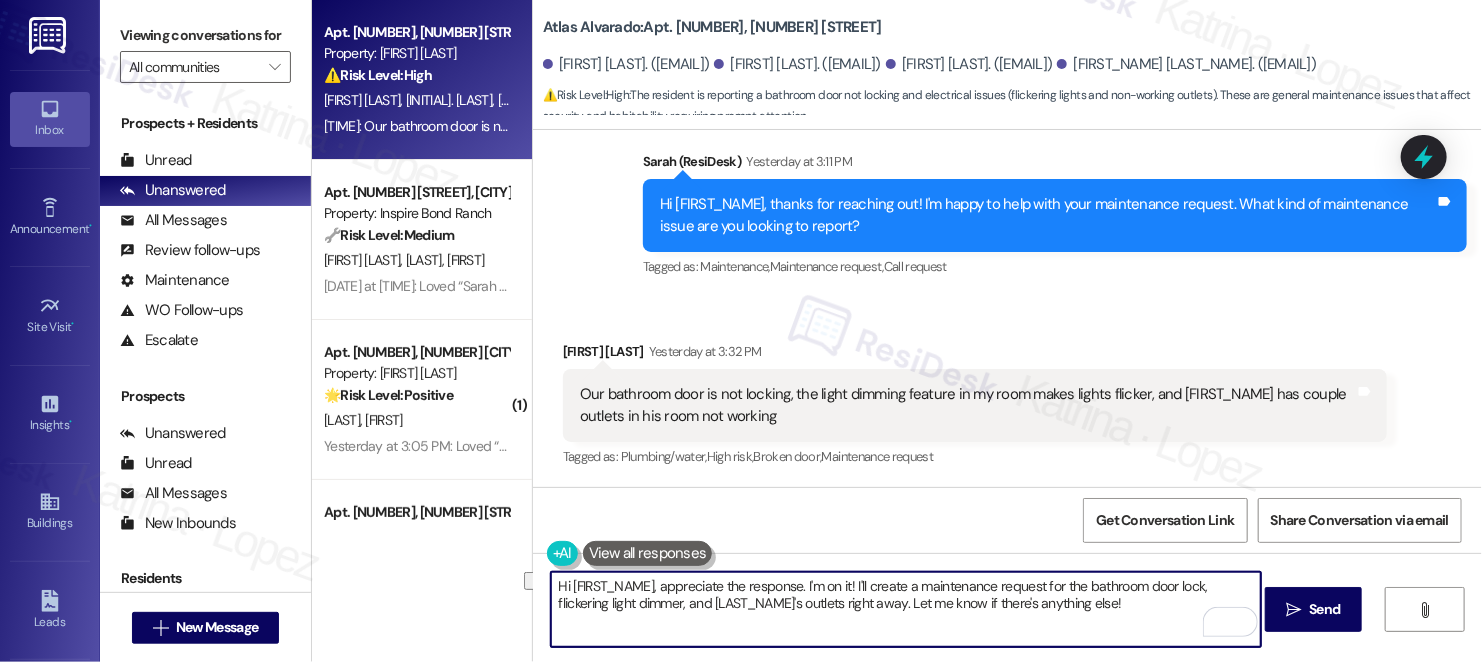drag, startPoint x: 708, startPoint y: 604, endPoint x: 1022, endPoint y: 611, distance: 314.078 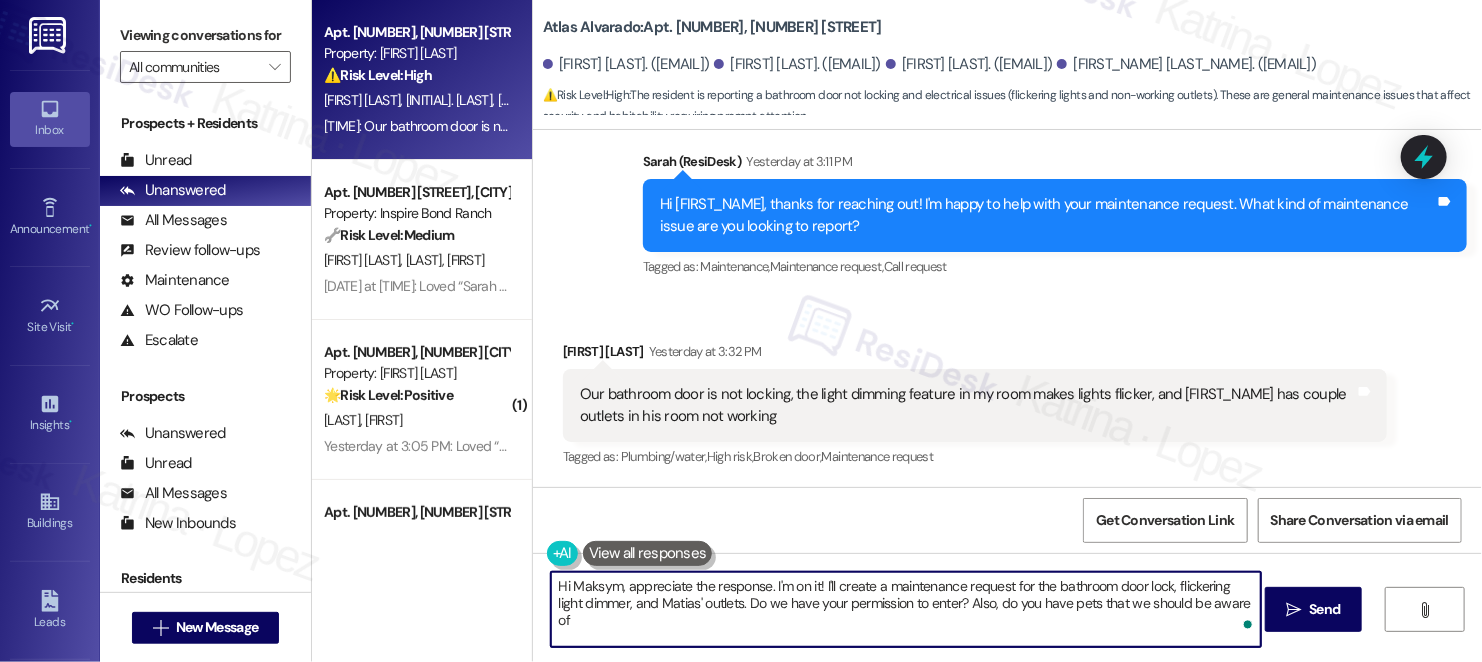 type on "Hi [FIRST_NAME], appreciate the response. I'm on it! I'll create a maintenance request for the bathroom door lock, flickering light dimmer, and [LAST_NAME]'s outlets. Do we have your permission to enter? Also, do you have pets that we should be aware of?" 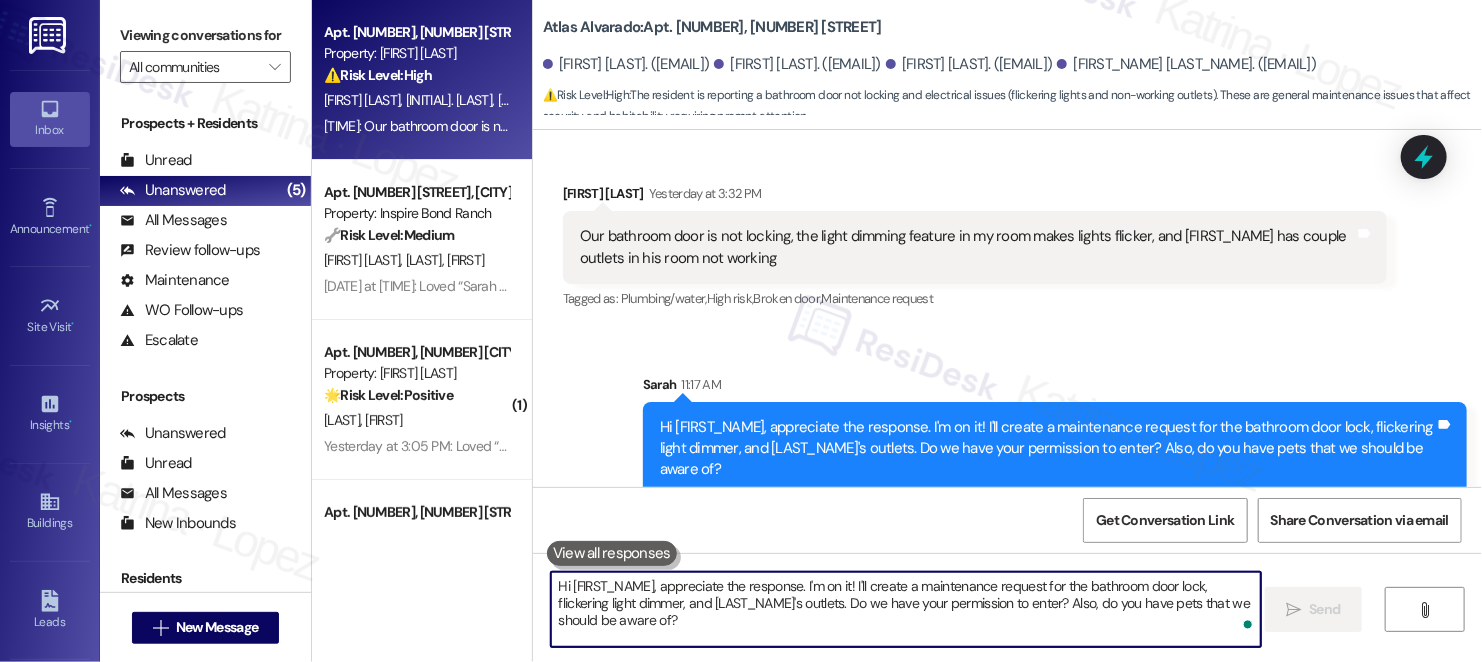 scroll, scrollTop: 703, scrollLeft: 0, axis: vertical 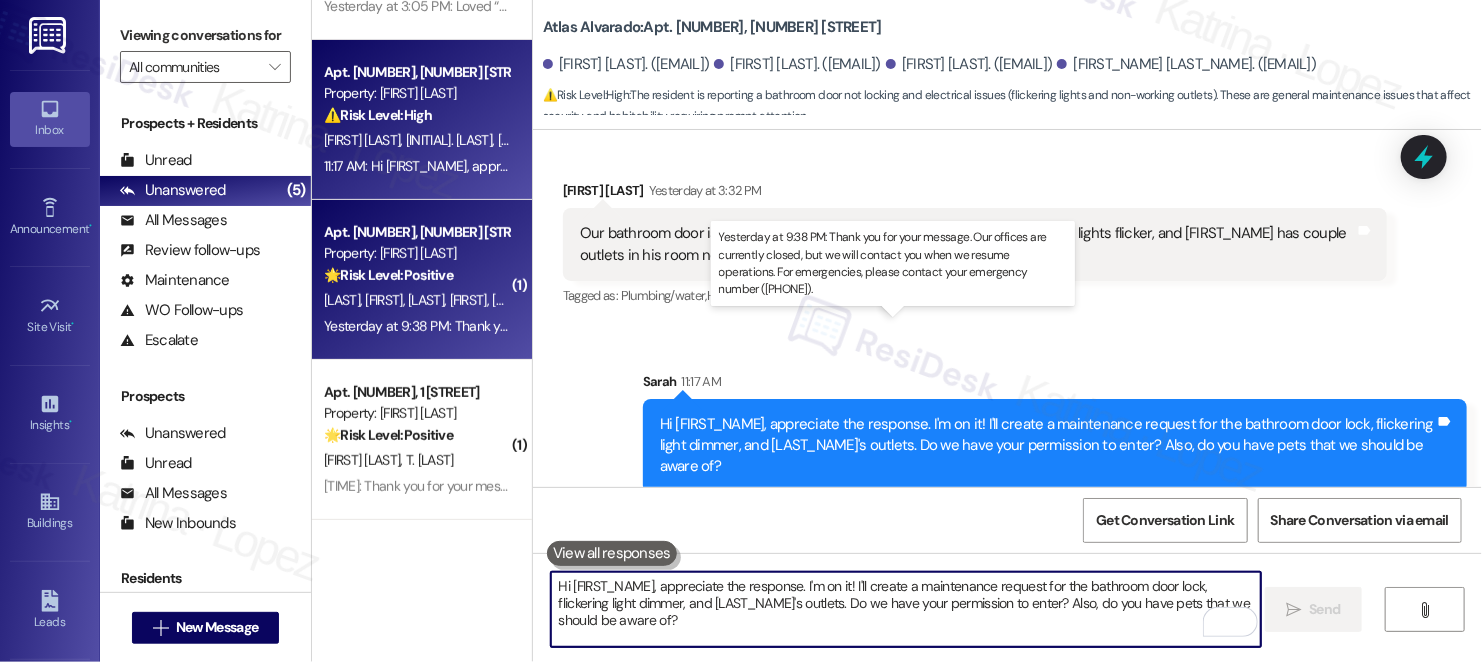 type 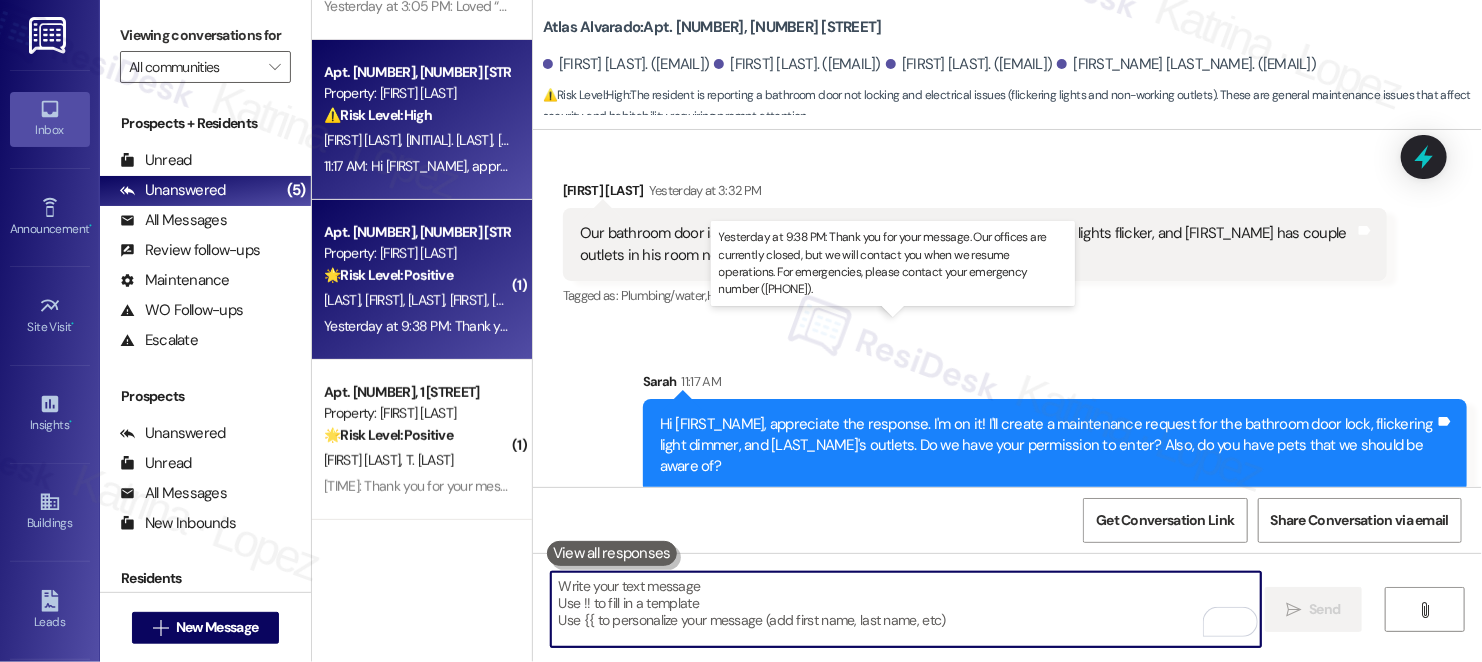 click on "Yesterday at 9:38 PM: Thank you for your message. Our offices are currently closed, but we will contact you when we resume operations. For emergencies, please contact your emergency number ([PHONE]). Yesterday at 9:38 PM: Thank you for your message. Our offices are currently closed, but we will contact you when we resume operations. For emergencies, please contact your emergency number ([PHONE])." at bounding box center [923, 326] 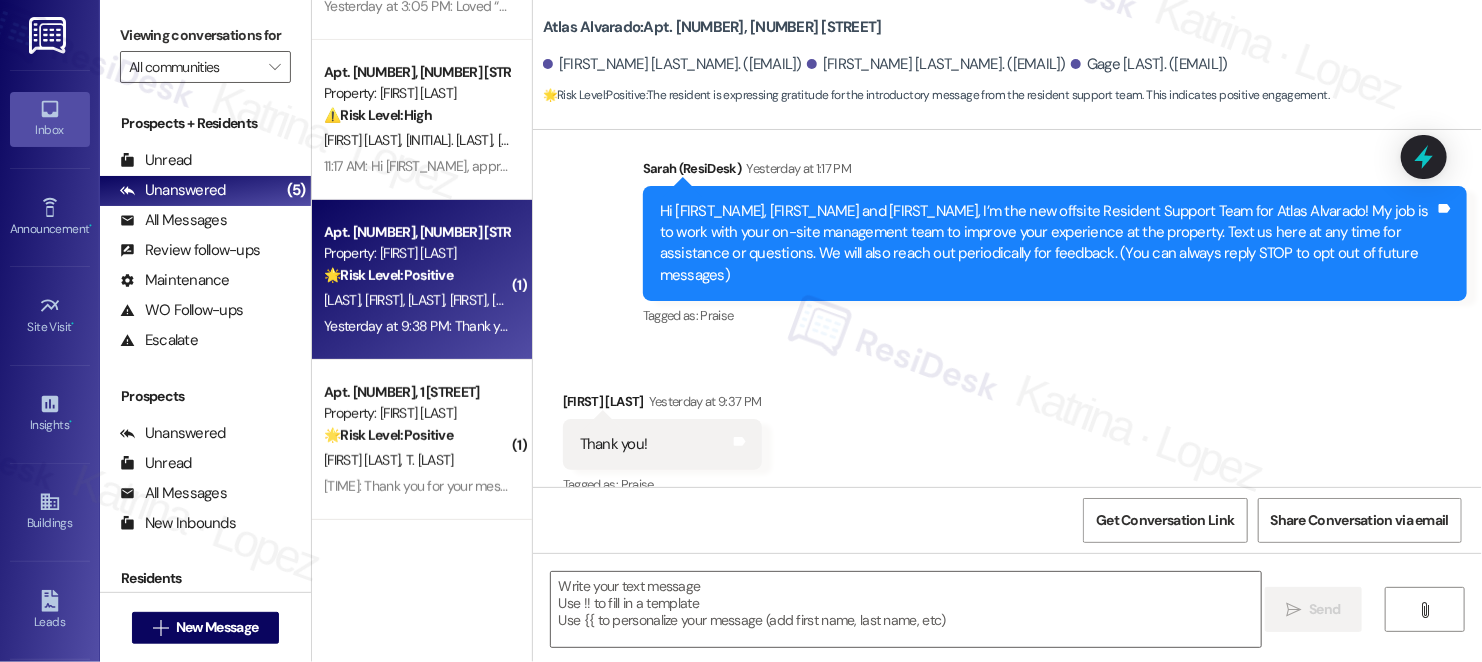 scroll, scrollTop: 345, scrollLeft: 0, axis: vertical 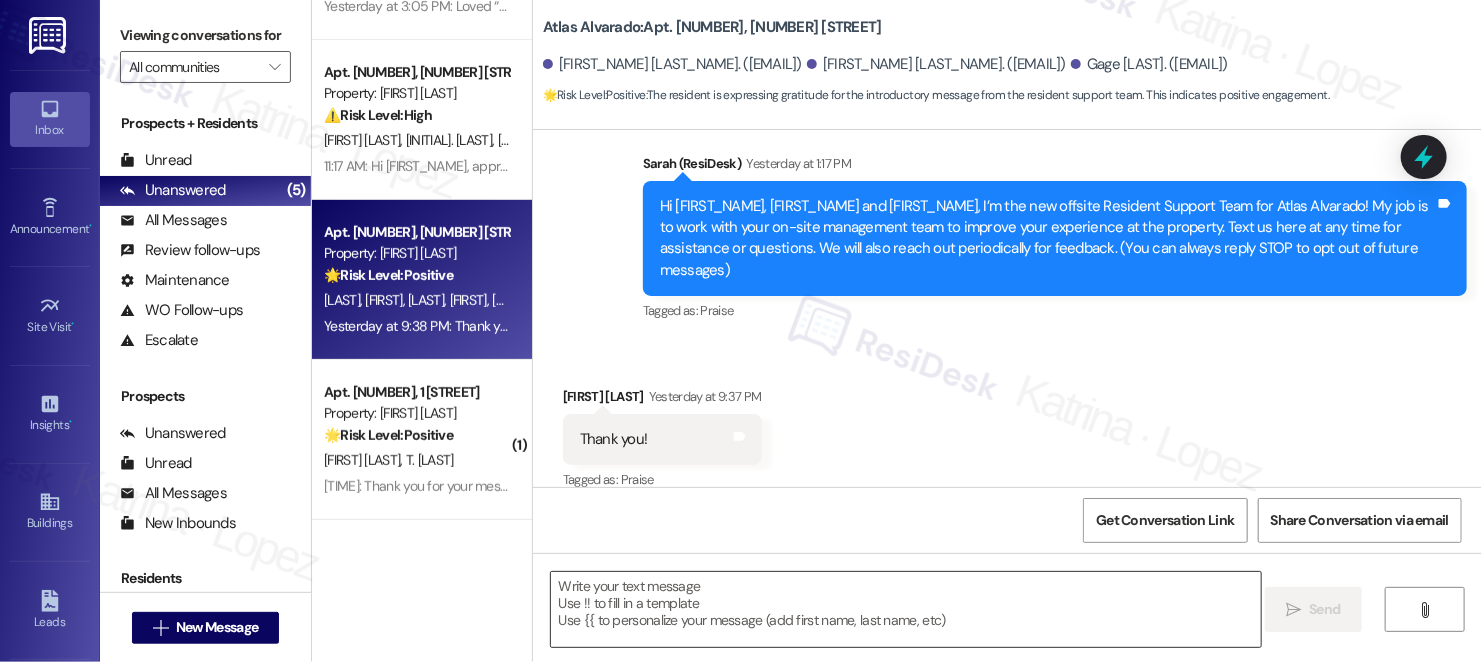click at bounding box center [906, 609] 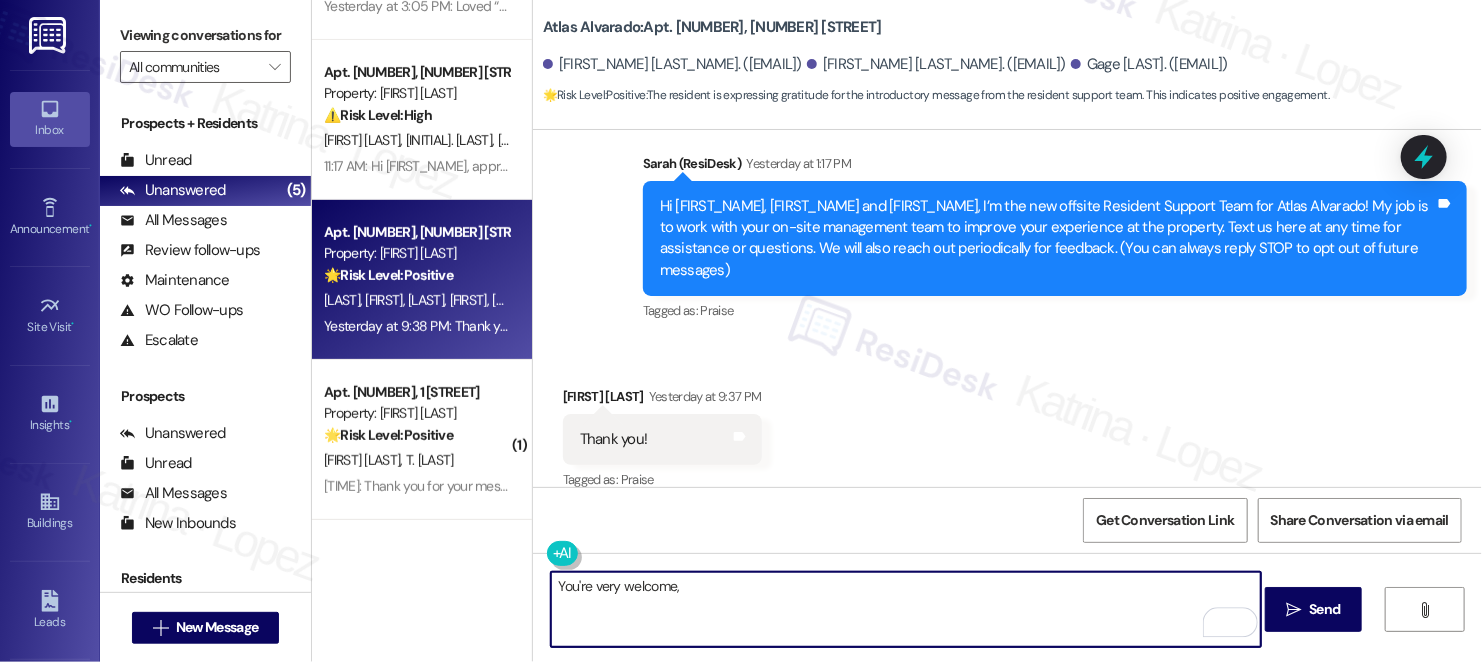 click on "You're very welcome," at bounding box center [906, 609] 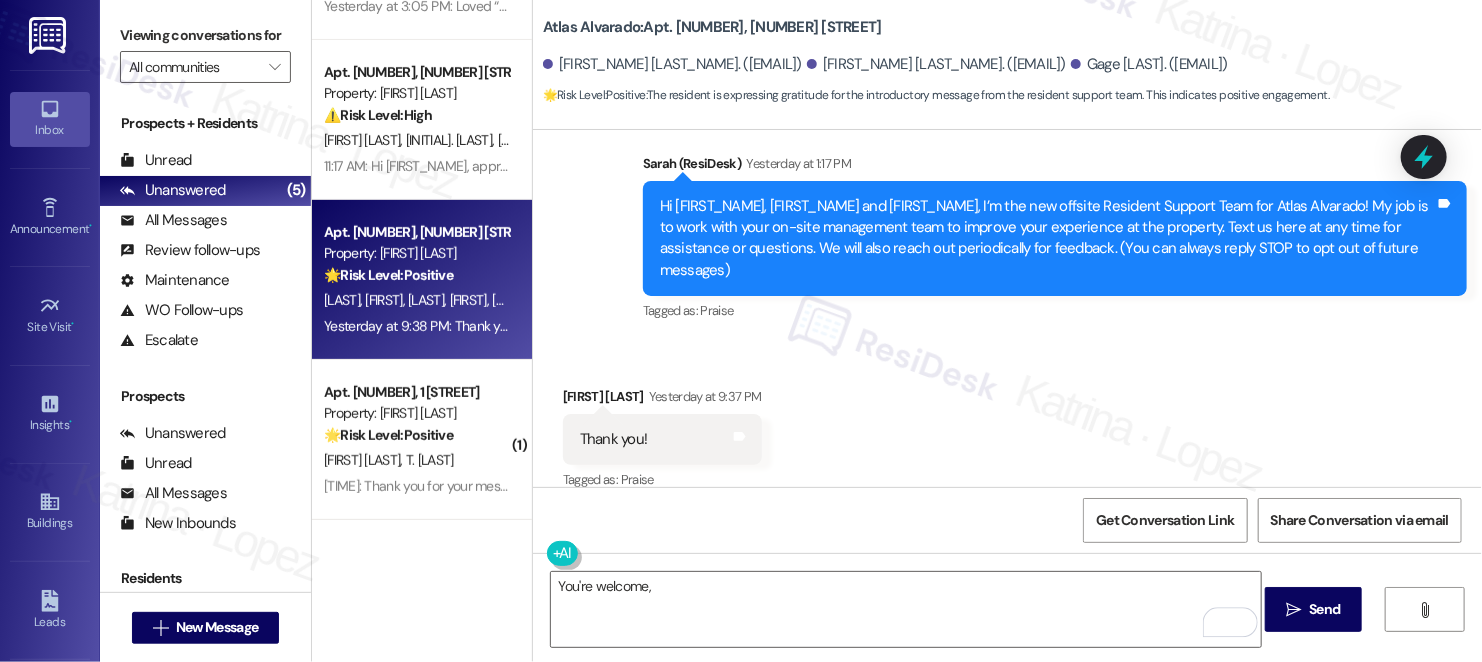 click on "[FIRST] [LAST] [TIME]" at bounding box center [662, 400] 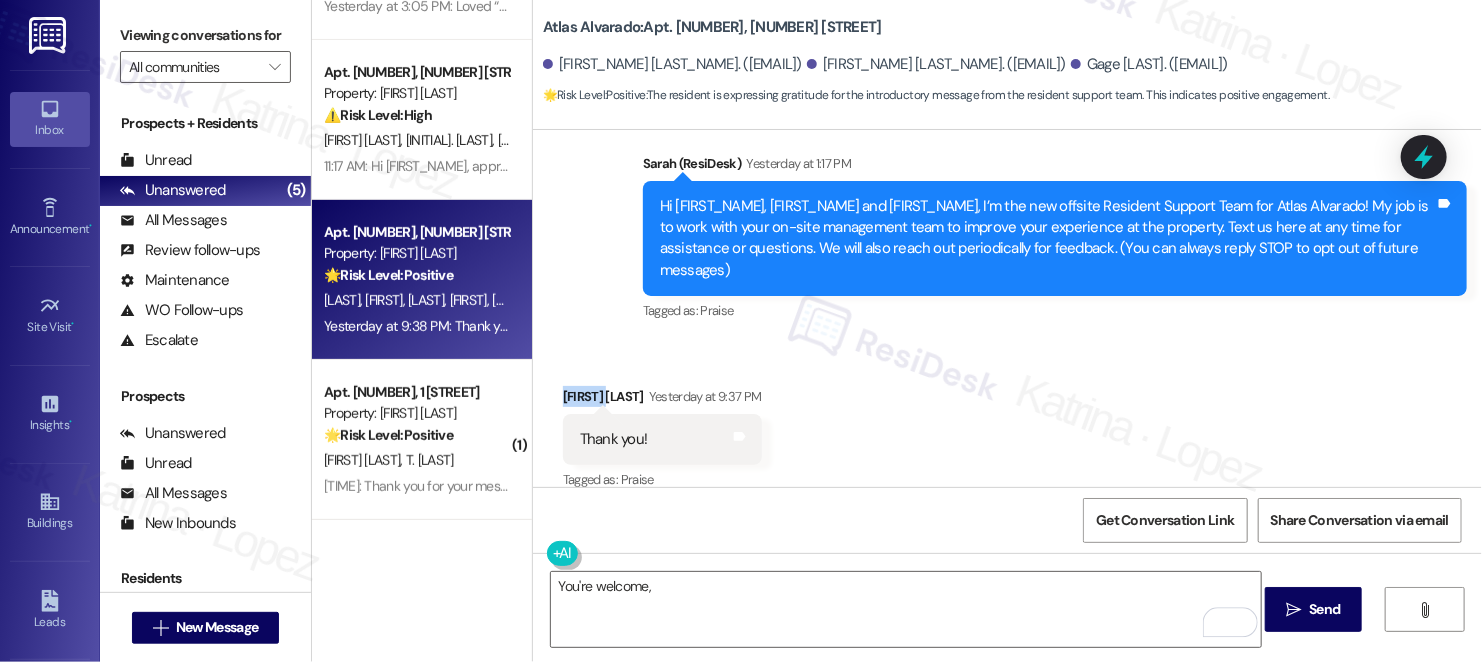 click on "[FIRST] [LAST] [TIME]" at bounding box center [662, 400] 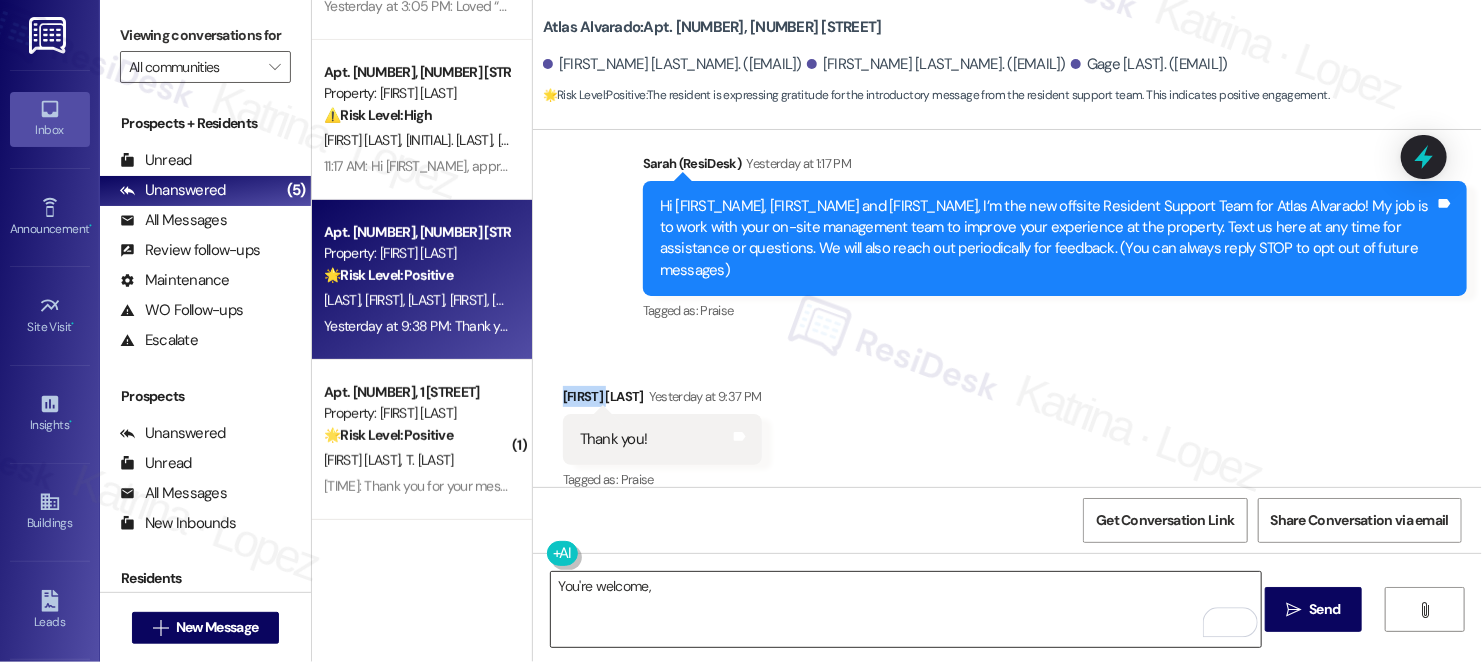 copy on "[FIRST]" 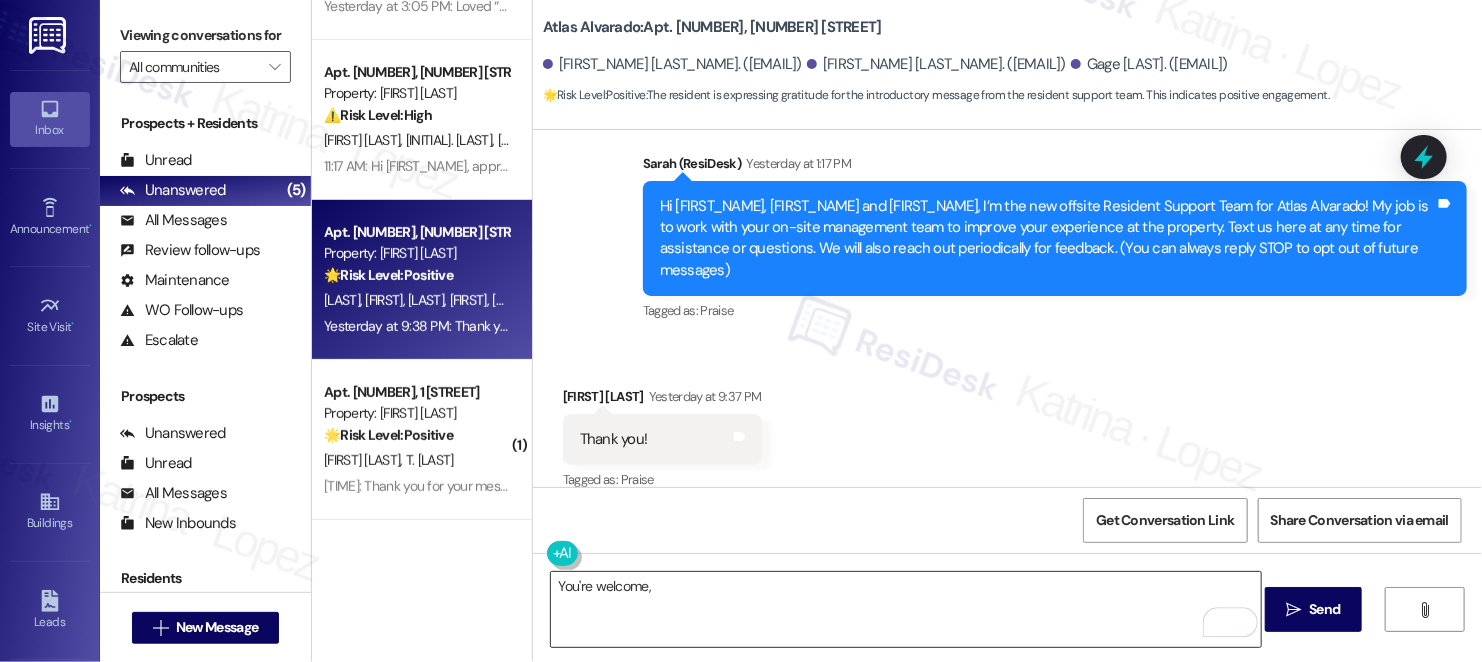 click on "You're welcome," at bounding box center [906, 609] 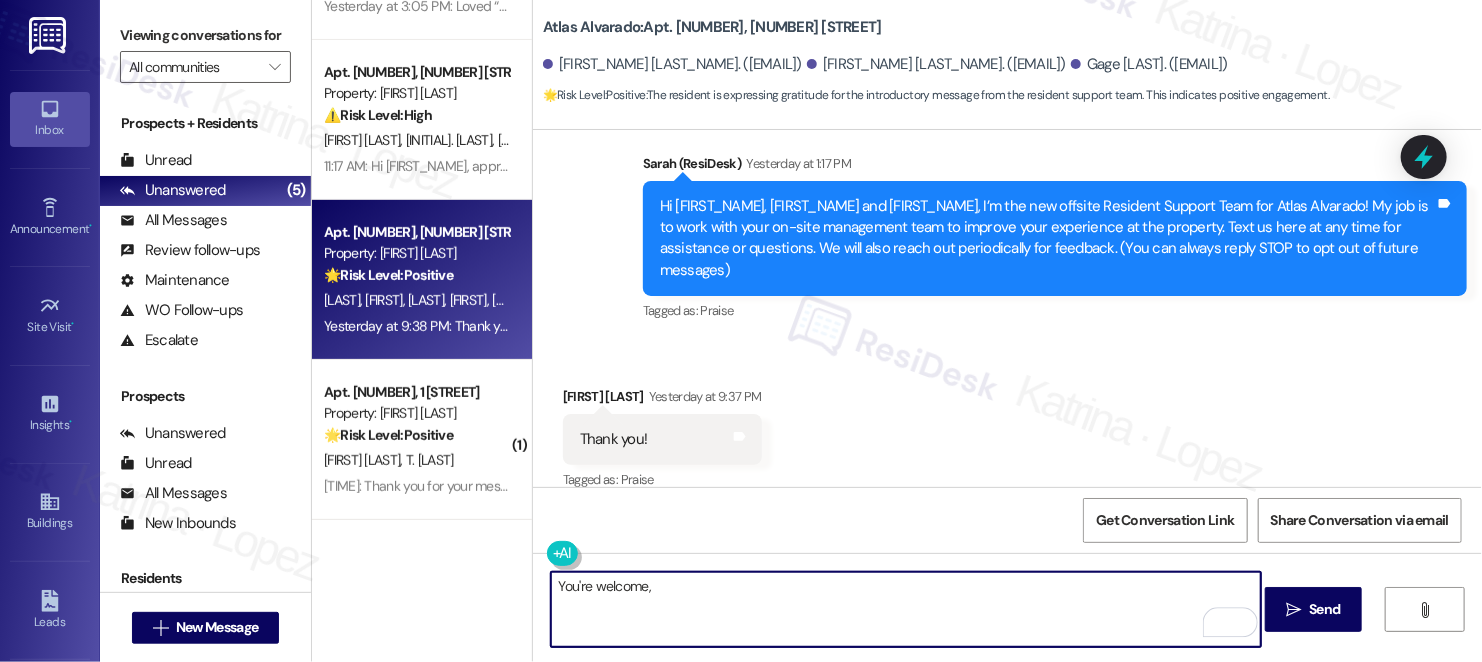 paste on "[FIRST]" 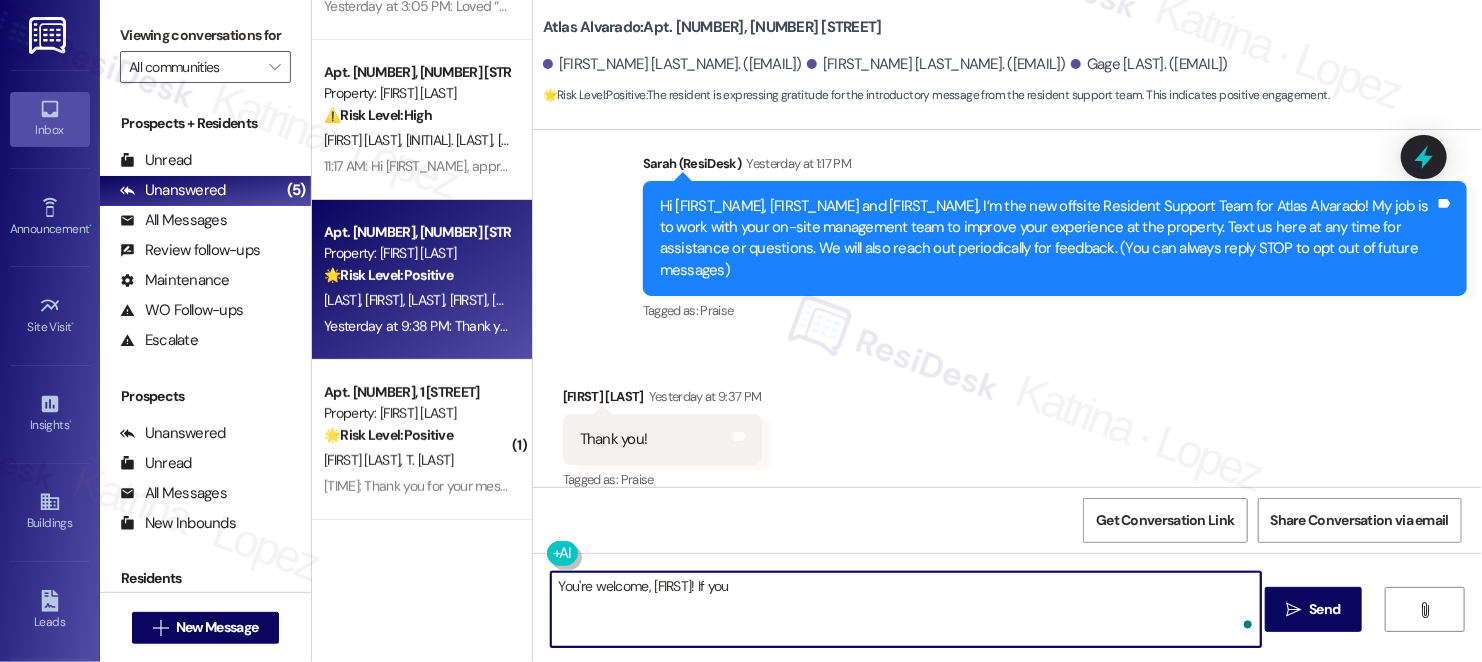 type on "You're welcome, [FIRST]! If you" 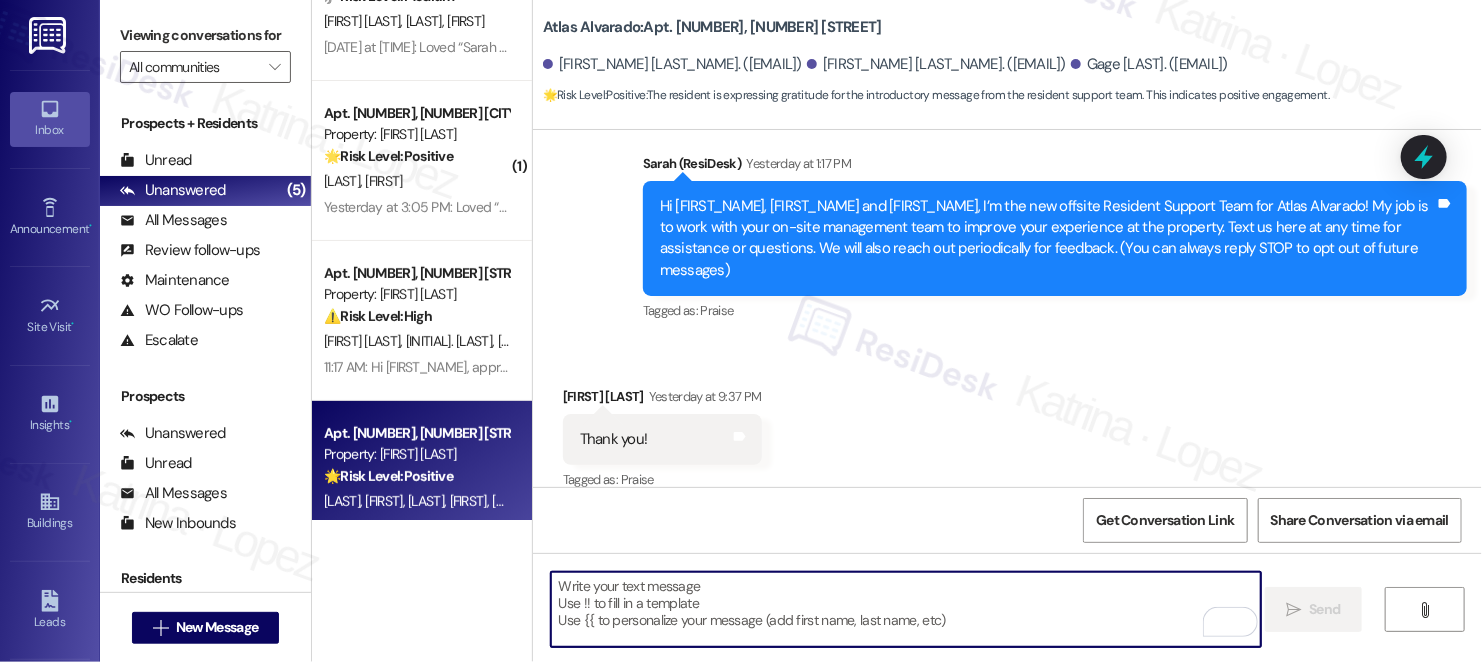 scroll, scrollTop: 0, scrollLeft: 0, axis: both 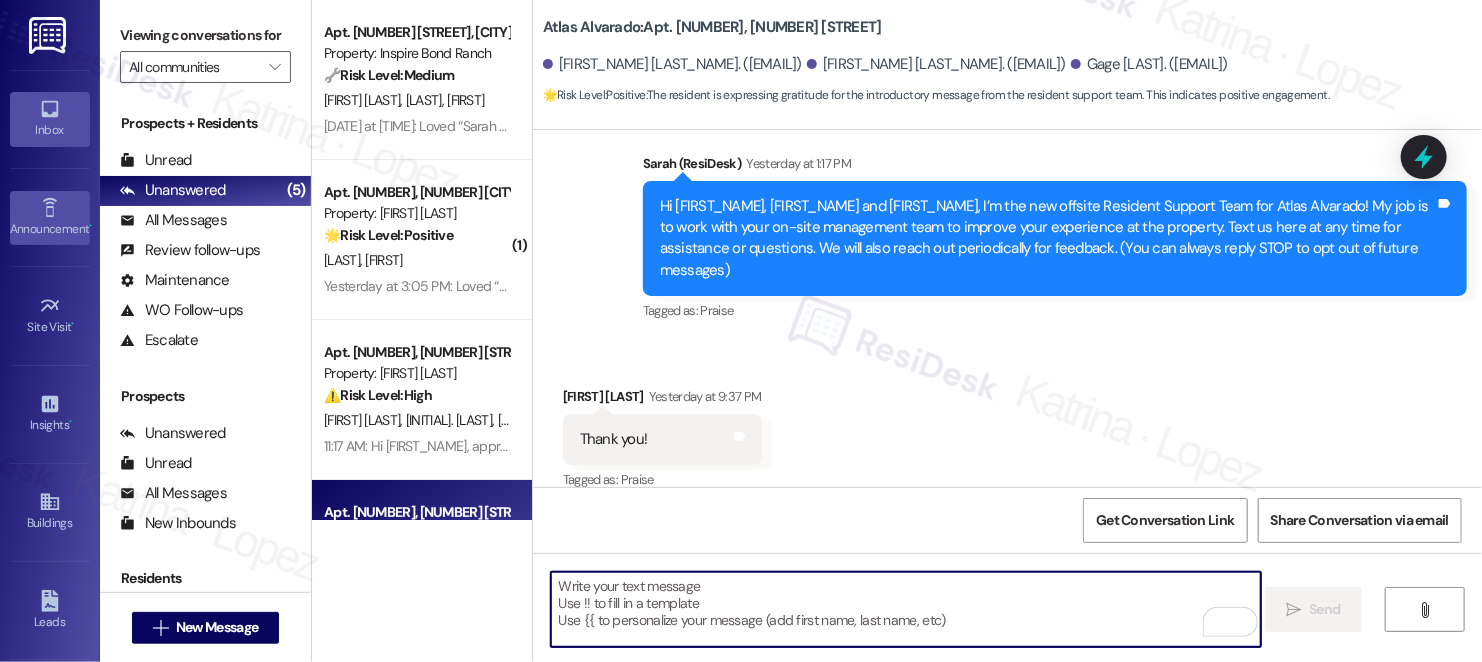 type 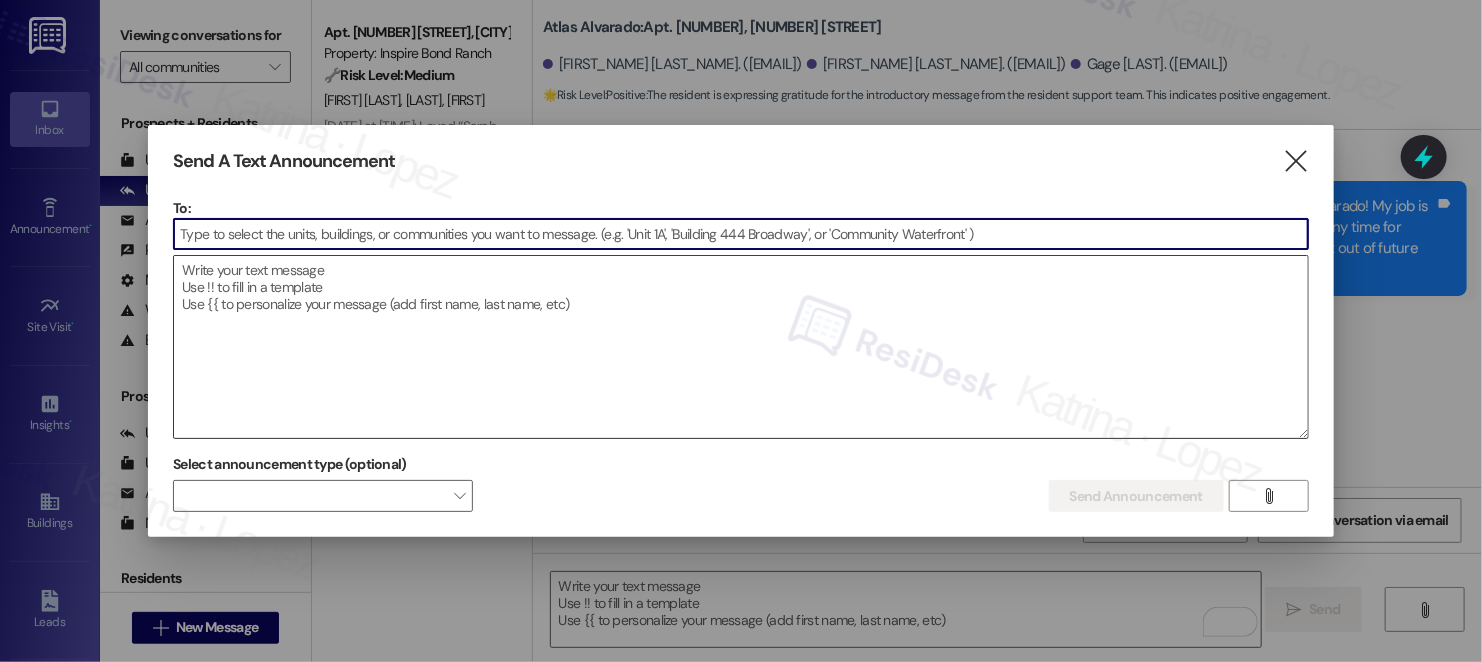 click at bounding box center [741, 347] 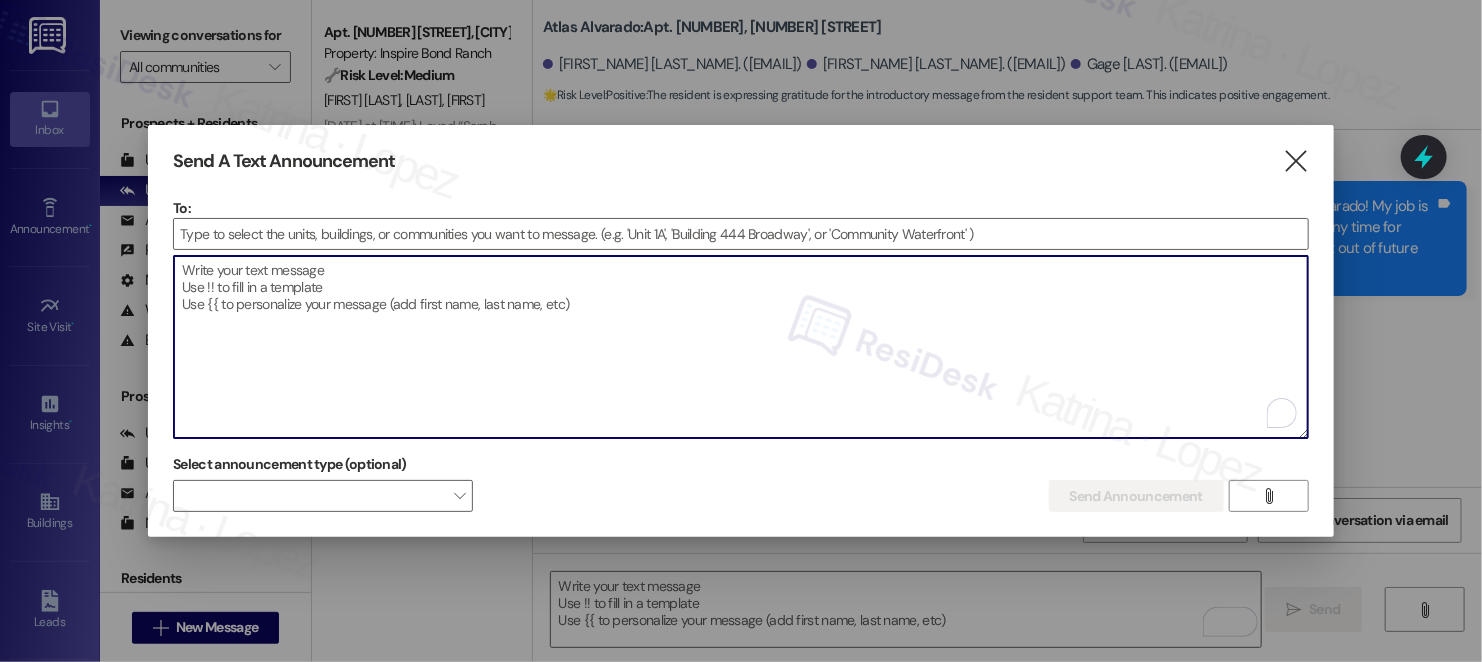 click at bounding box center (741, 347) 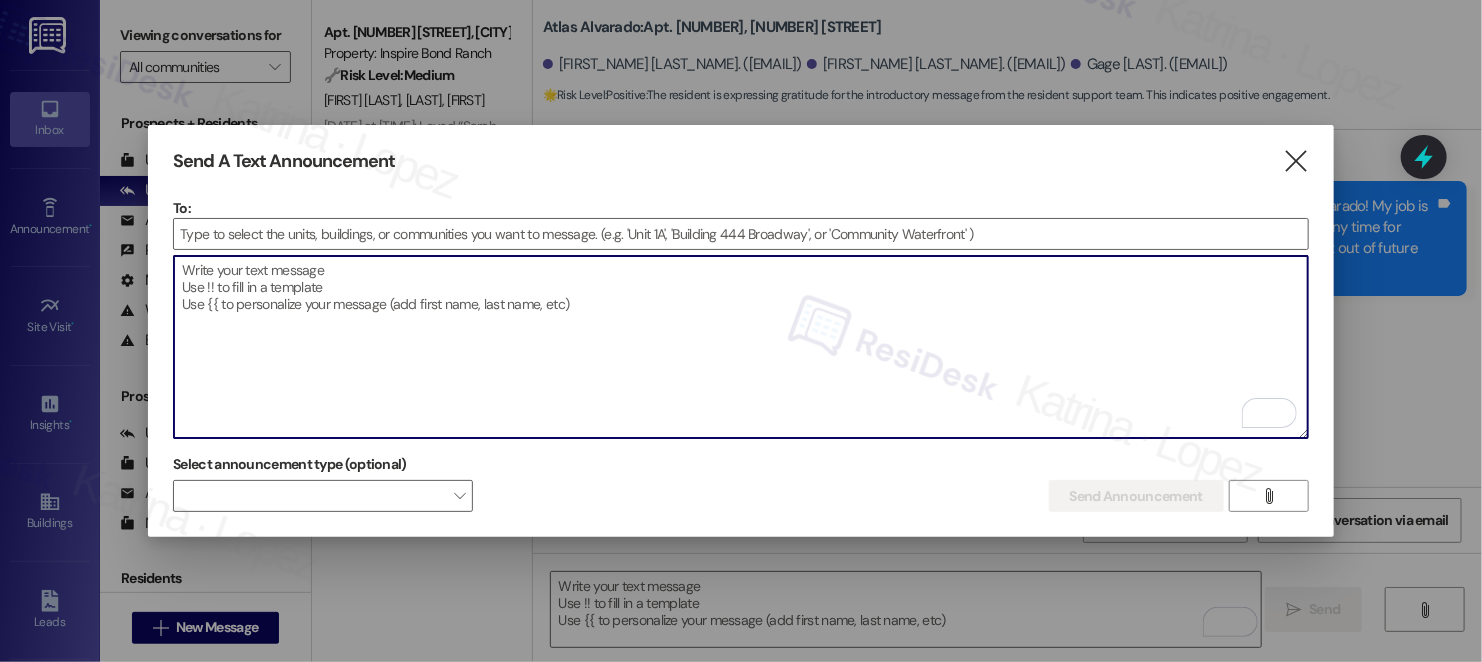 paste on "Hi [FIRST_NAME]!
Good afternoon residents! Pest control has informed us they are unable to service the property today as scheduled. They will be onsite tomorrow instead. We appreciate your patience and apologize for the inconvenience.
Also, please note that the community gates will begin closing today at 5:00 PM. If you have not yet received your gate remote, please check your mailbox, as they have recently been distributed. For guest access, please refer to our email regarding guest codes." 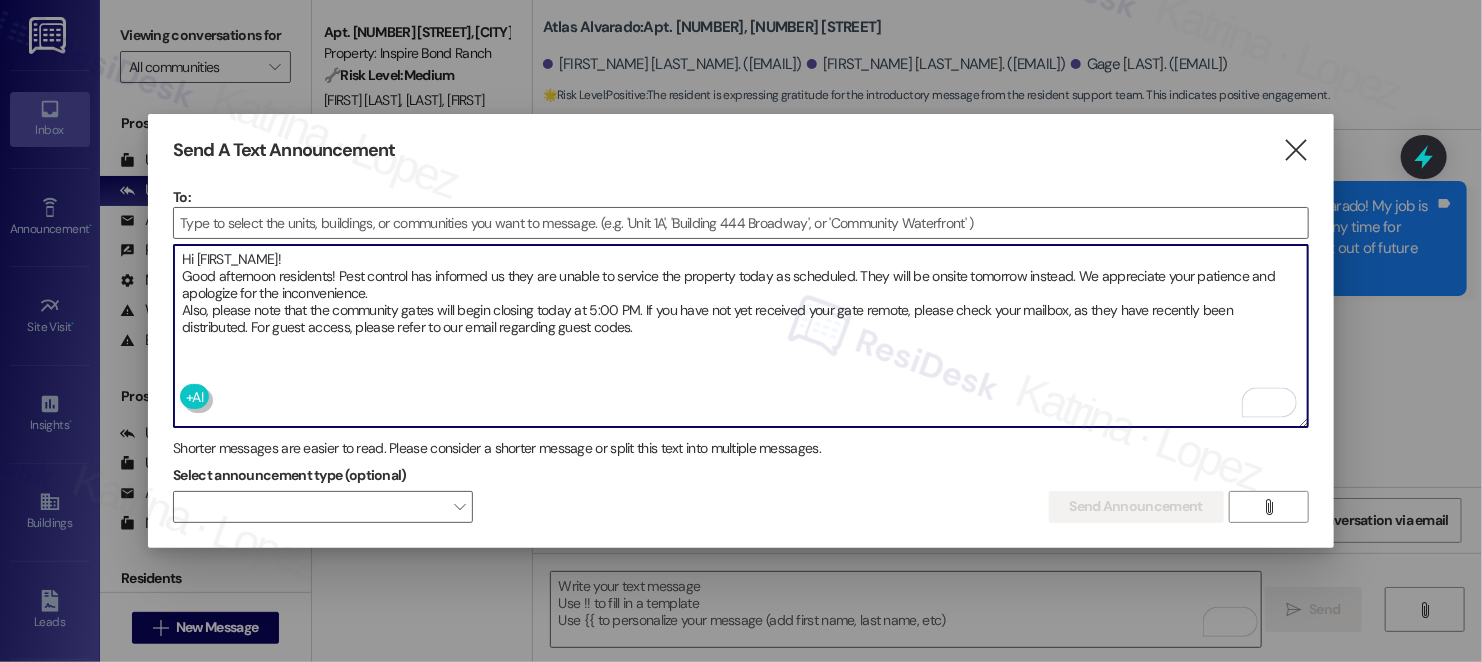 click on "Hi [FIRST_NAME]!
Good afternoon residents! Pest control has informed us they are unable to service the property today as scheduled. They will be onsite tomorrow instead. We appreciate your patience and apologize for the inconvenience.
Also, please note that the community gates will begin closing today at 5:00 PM. If you have not yet received your gate remote, please check your mailbox, as they have recently been distributed. For guest access, please refer to our email regarding guest codes." at bounding box center [741, 336] 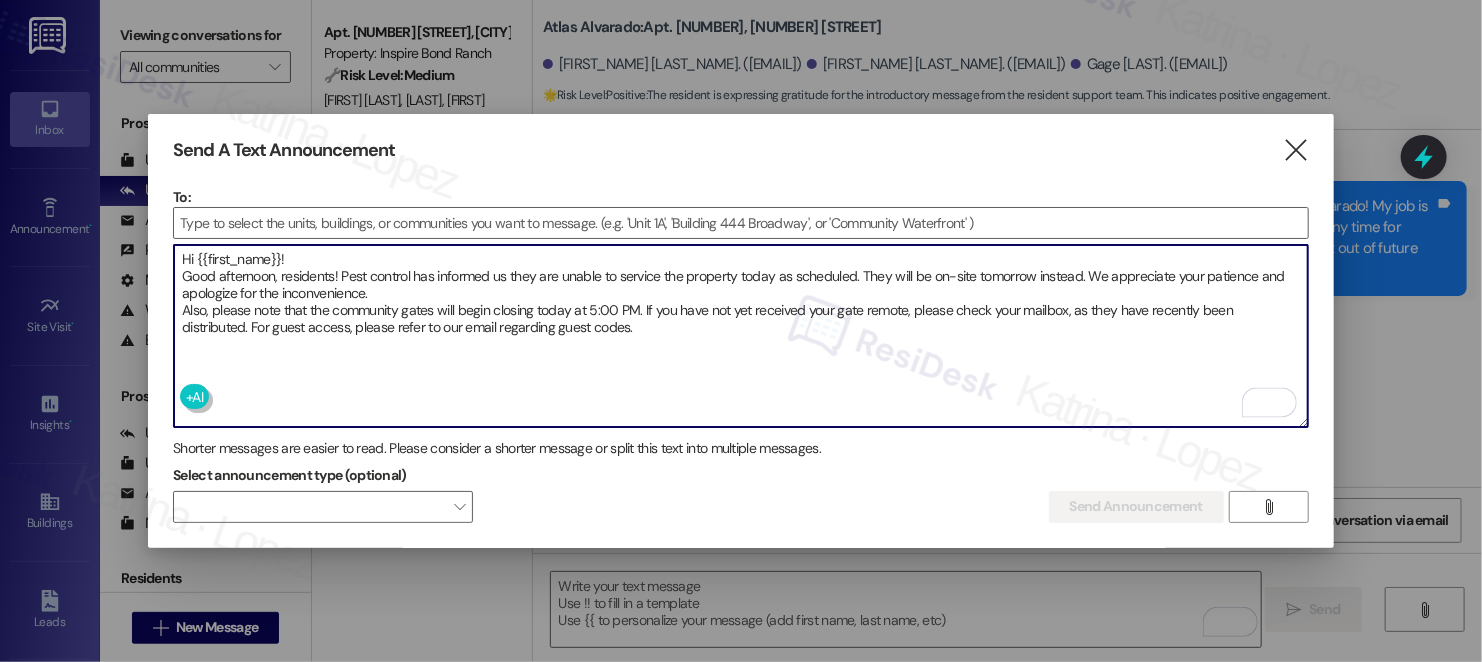 drag, startPoint x: 448, startPoint y: 303, endPoint x: 510, endPoint y: 314, distance: 62.968246 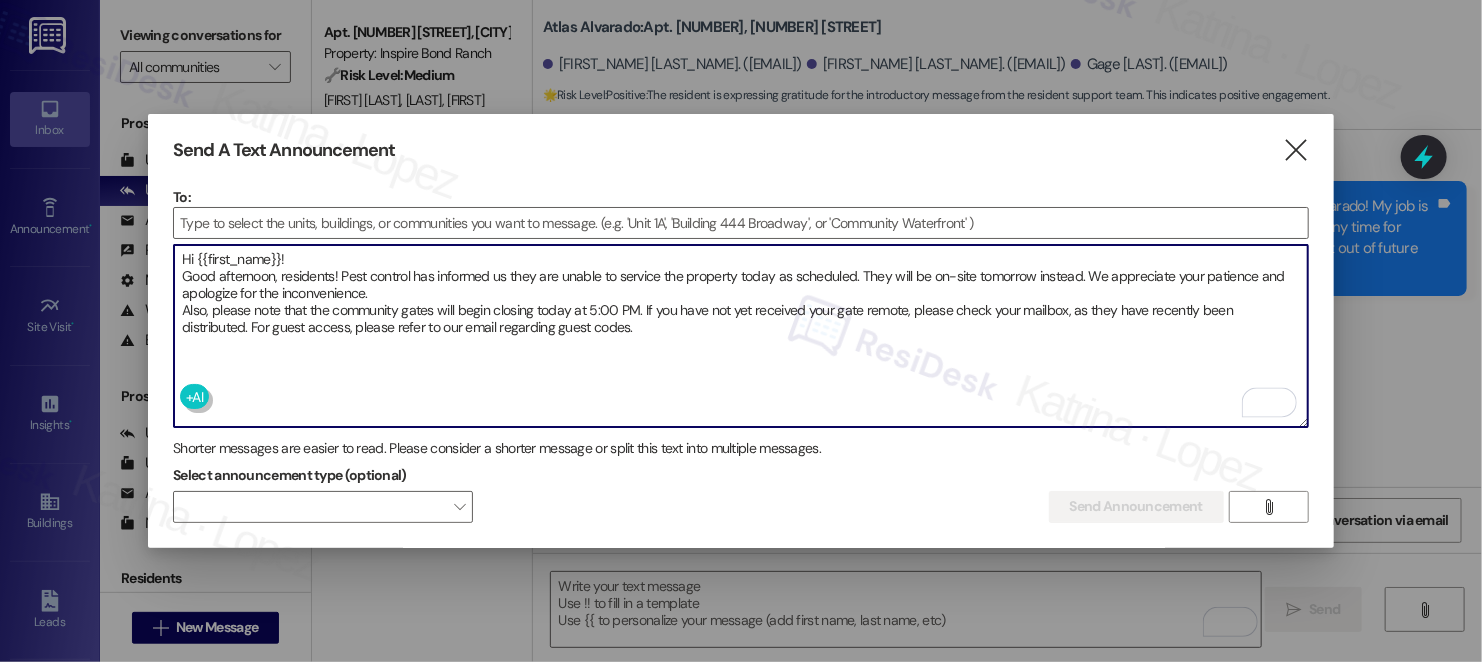 click on "Hi {{first_name}}!
Good afternoon, residents! Pest control has informed us they are unable to service the property today as scheduled. They will be on-site tomorrow instead. We appreciate your patience and apologize for the inconvenience.
Also, please note that the community gates will begin closing today at 5:00 PM. If you have not yet received your gate remote, please check your mailbox, as they have recently been distributed. For guest access, please refer to our email regarding guest codes." at bounding box center [741, 336] 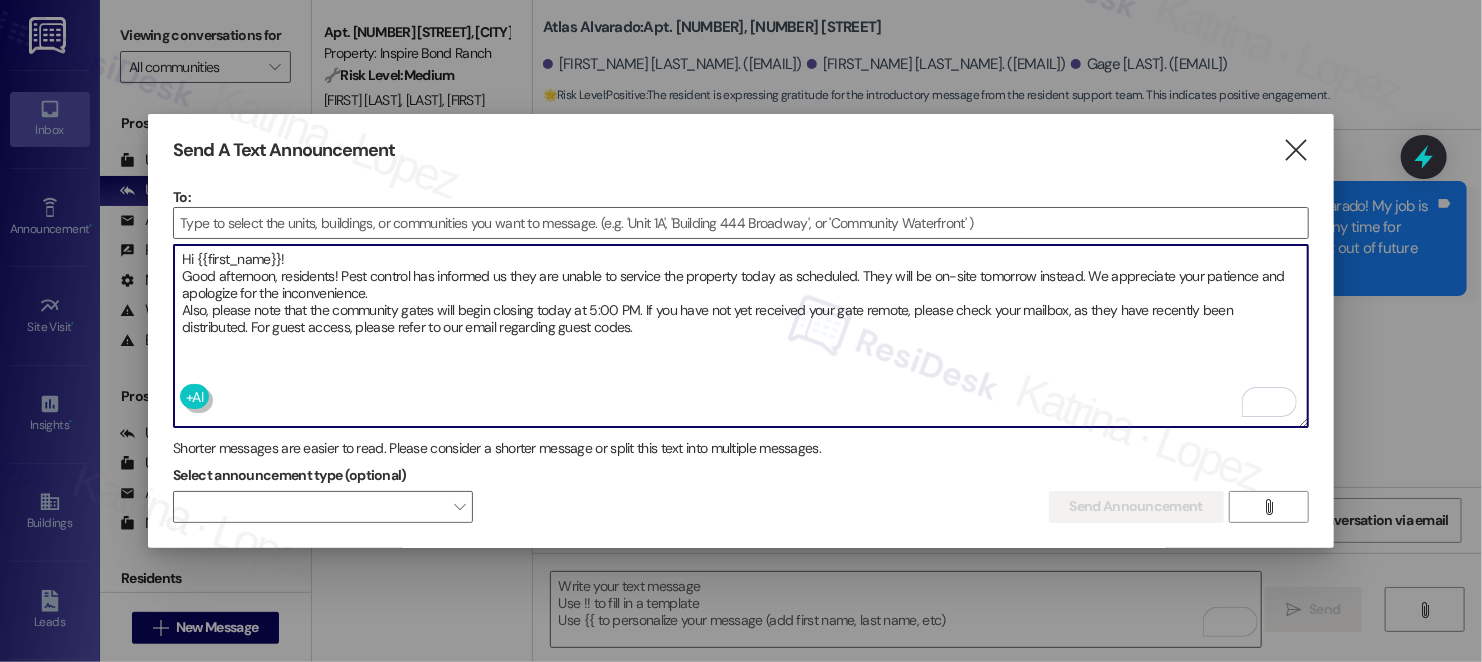 type on "Hi {{first_name}}!
Good afternoon, residents! Pest control has informed us they are unable to service the property today as scheduled. They will be on-site tomorrow instead. We appreciate your patience and apologize for the inconvenience.
Also, please note that the community gates will begin closing today at 5:00 PM. If you have not yet received your gate remote, please check your mailbox, as they have recently been distributed. For guest access, please refer to our email regarding guest codes." 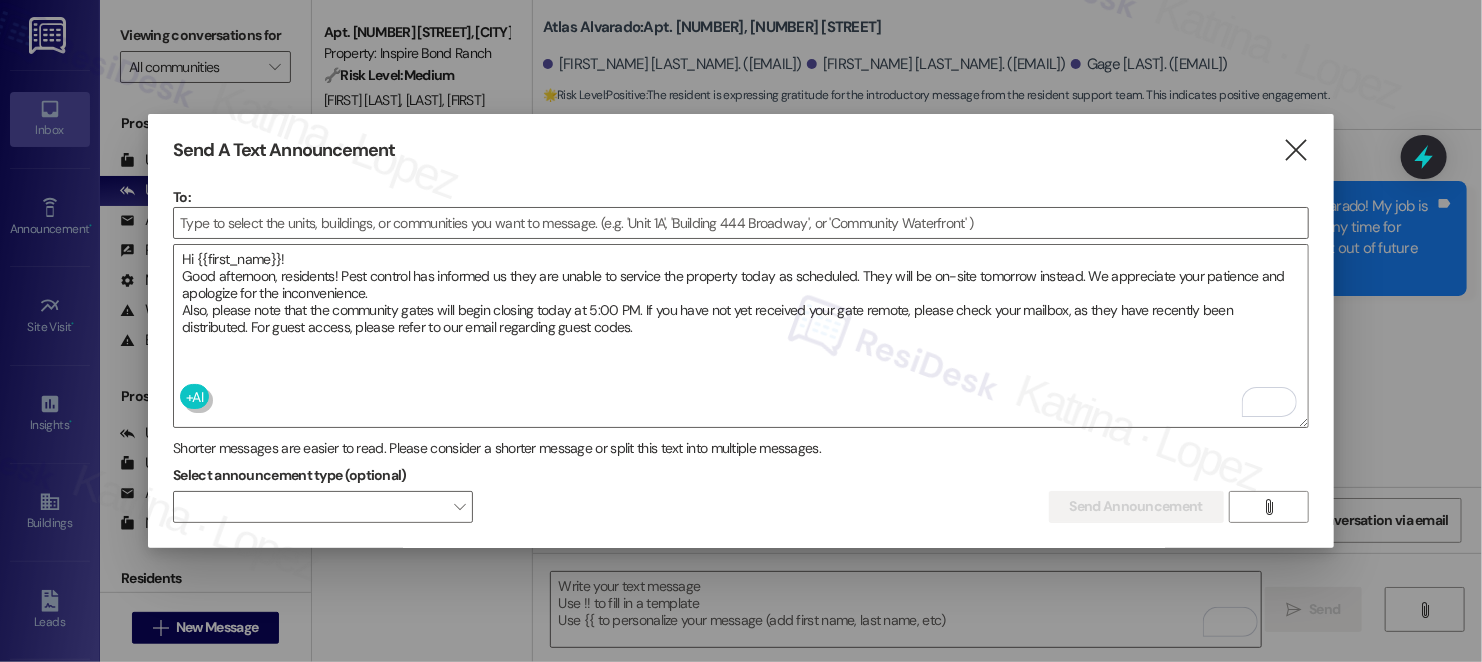 click on "To:" at bounding box center [741, 197] 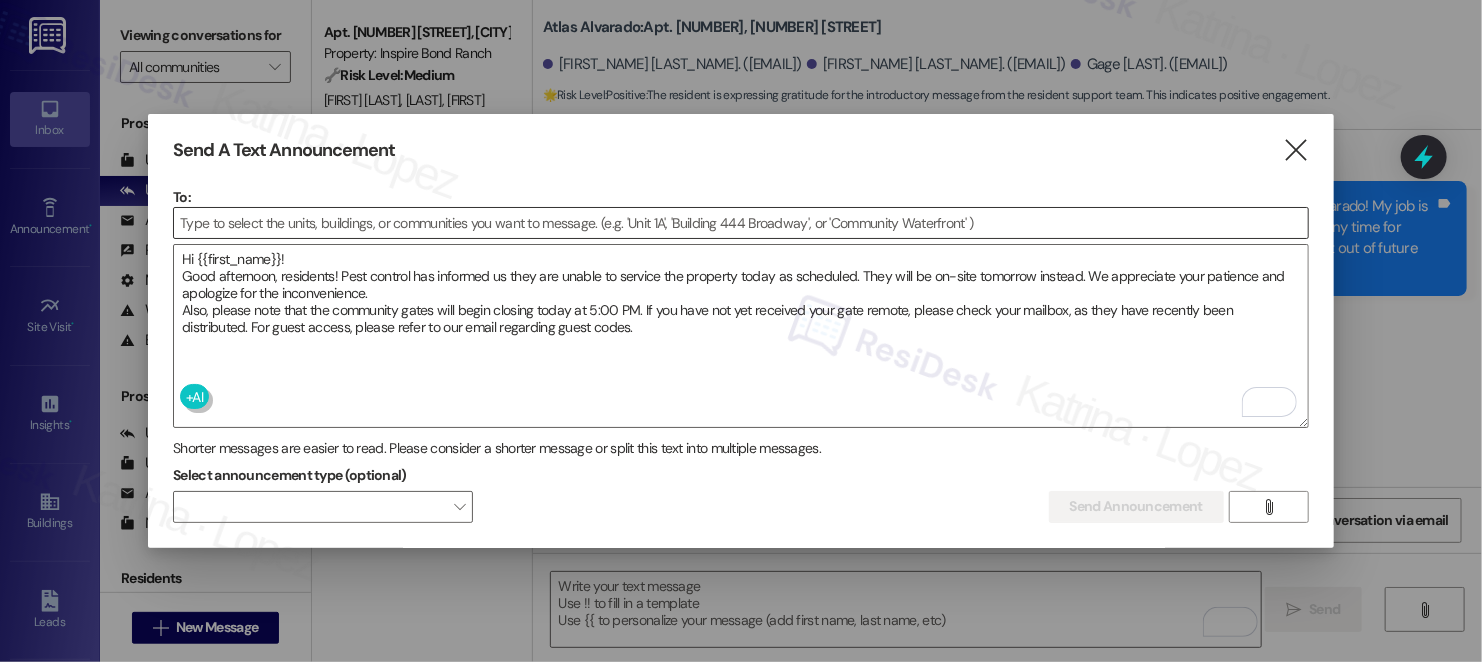 click at bounding box center [741, 223] 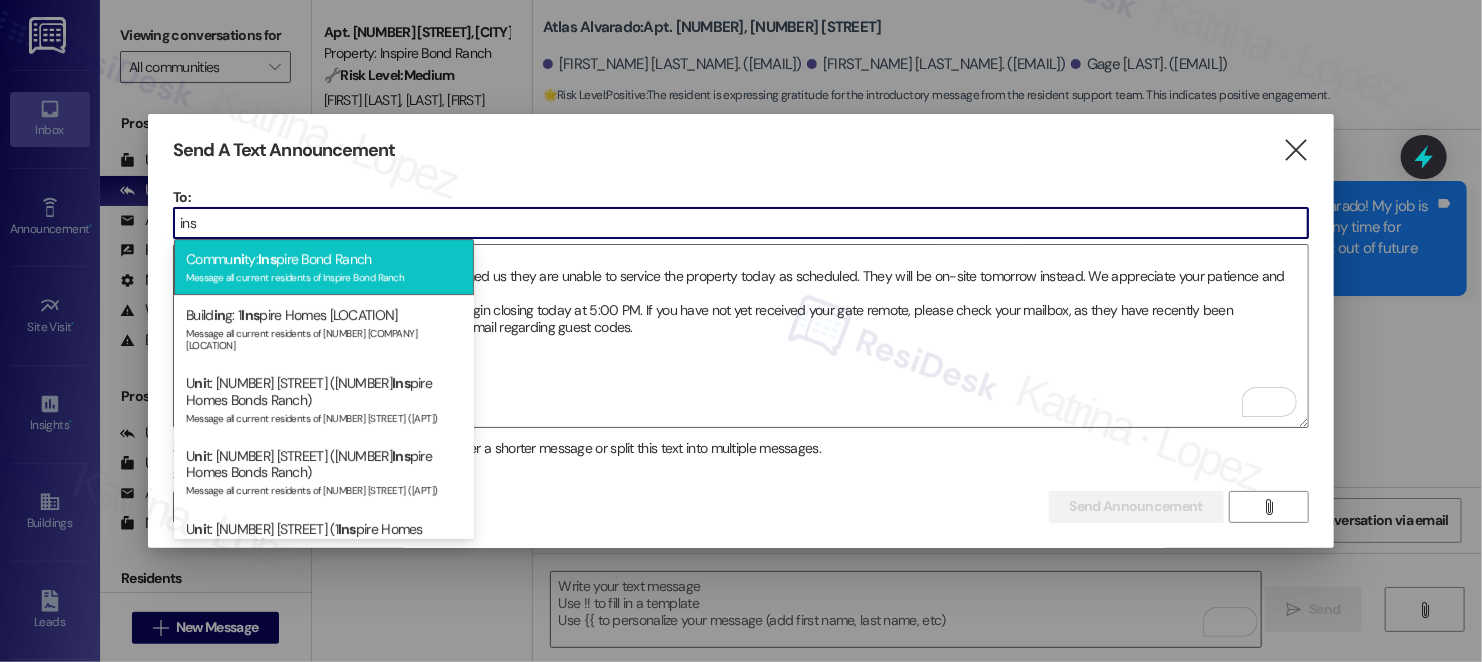 type on "ins" 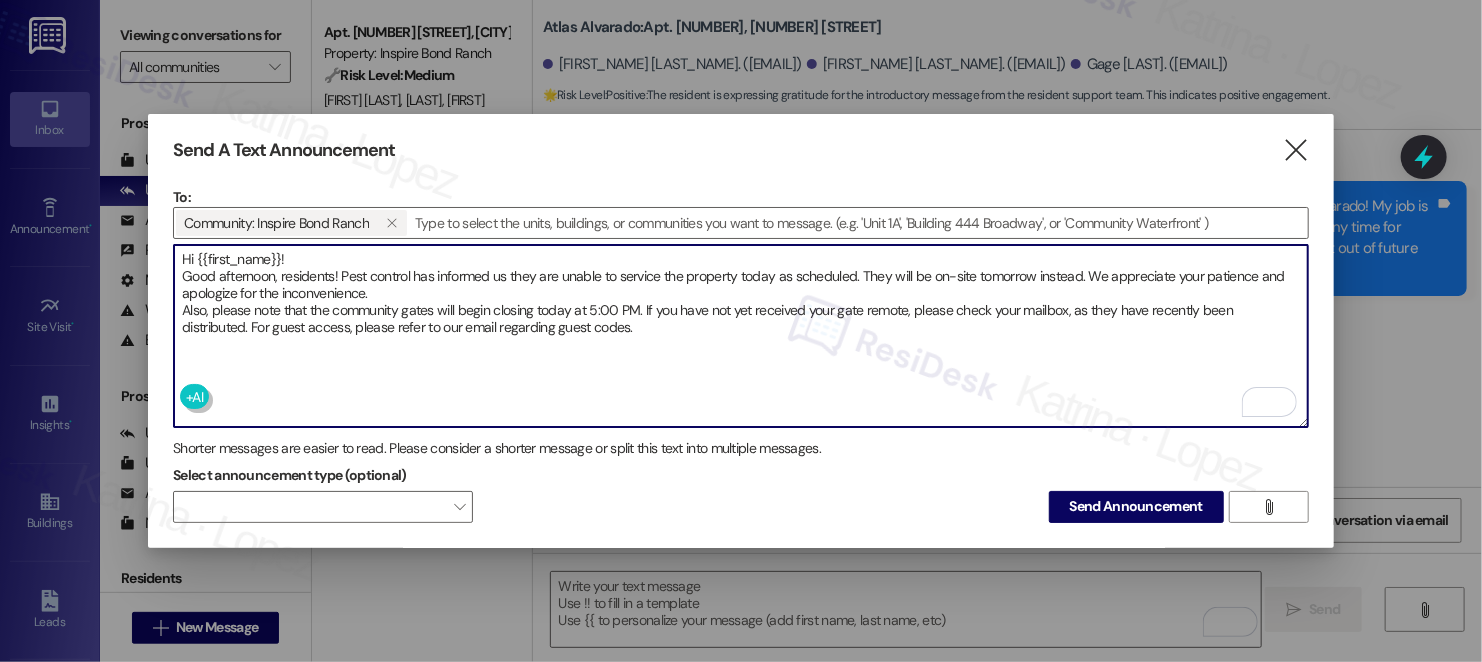 click on "Hi {{first_name}}!
Good afternoon, residents! Pest control has informed us they are unable to service the property today as scheduled. They will be on-site tomorrow instead. We appreciate your patience and apologize for the inconvenience.
Also, please note that the community gates will begin closing today at 5:00 PM. If you have not yet received your gate remote, please check your mailbox, as they have recently been distributed. For guest access, please refer to our email regarding guest codes." at bounding box center (741, 336) 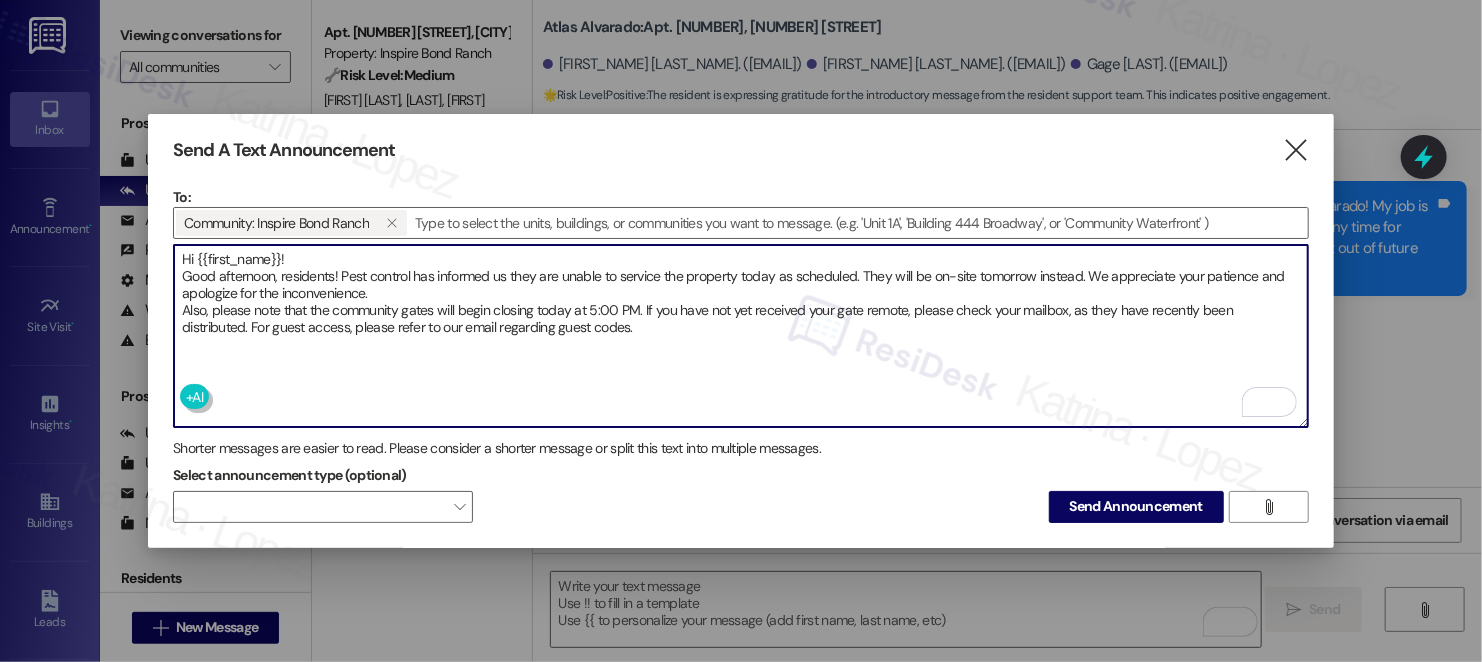 click on "Hi {{first_name}}!
Good afternoon, residents! Pest control has informed us they are unable to service the property today as scheduled. They will be on-site tomorrow instead. We appreciate your patience and apologize for the inconvenience.
Also, please note that the community gates will begin closing today at 5:00 PM. If you have not yet received your gate remote, please check your mailbox, as they have recently been distributed. For guest access, please refer to our email regarding guest codes." at bounding box center (741, 336) 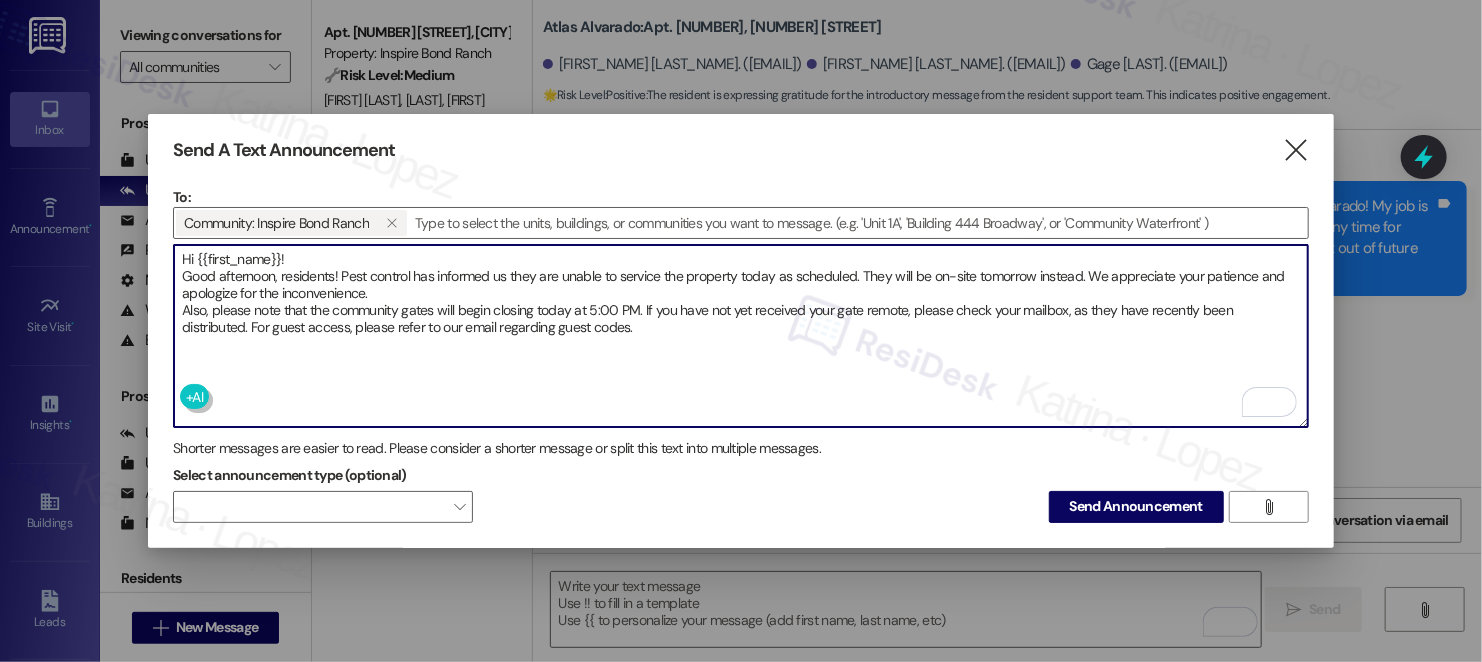click on "Hi {{first_name}}!
Good afternoon, residents! Pest control has informed us they are unable to service the property today as scheduled. They will be on-site tomorrow instead. We appreciate your patience and apologize for the inconvenience.
Also, please note that the community gates will begin closing today at 5:00 PM. If you have not yet received your gate remote, please check your mailbox, as they have recently been distributed. For guest access, please refer to our email regarding guest codes." at bounding box center (741, 336) 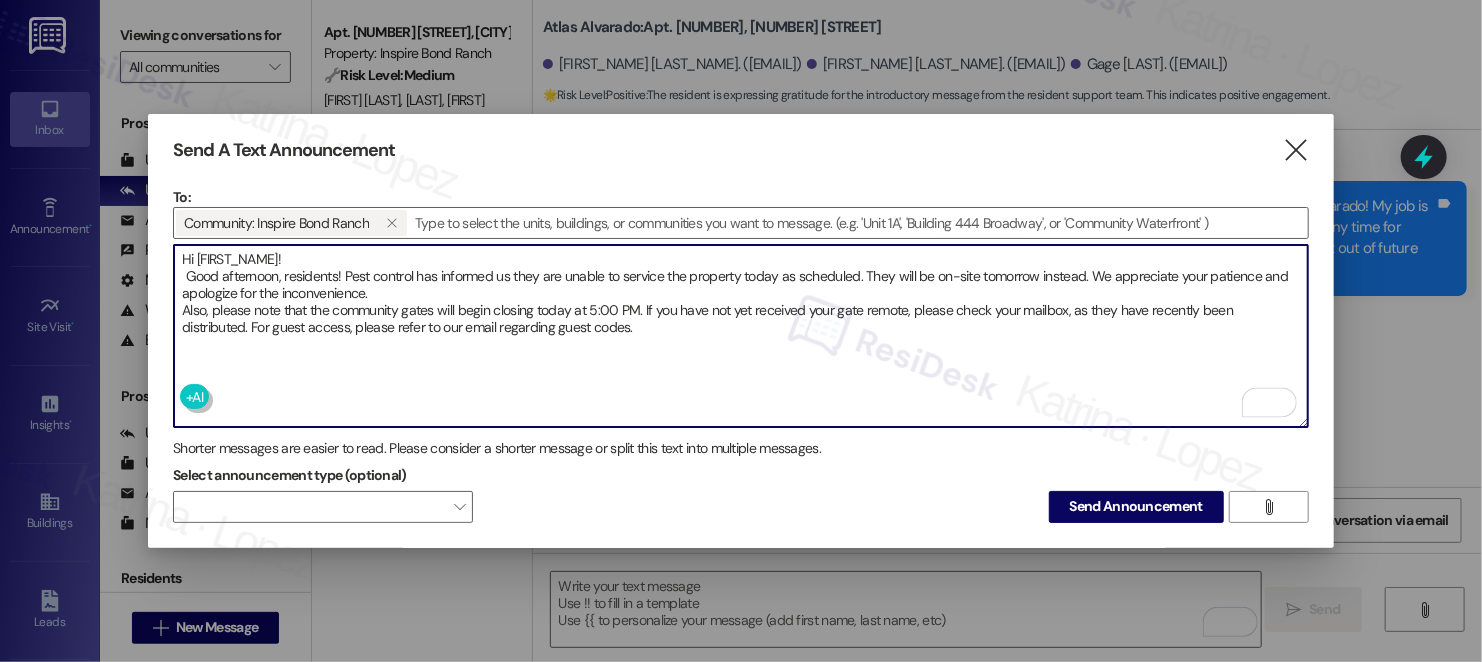 click on "Hi [FIRST_NAME]!
Good afternoon, residents! Pest control has informed us they are unable to service the property today as scheduled. They will be on-site tomorrow instead. We appreciate your patience and apologize for the inconvenience.
Also, please note that the community gates will begin closing today at 5:00 PM. If you have not yet received your gate remote, please check your mailbox, as they have recently been distributed. For guest access, please refer to our email regarding guest codes." at bounding box center (741, 336) 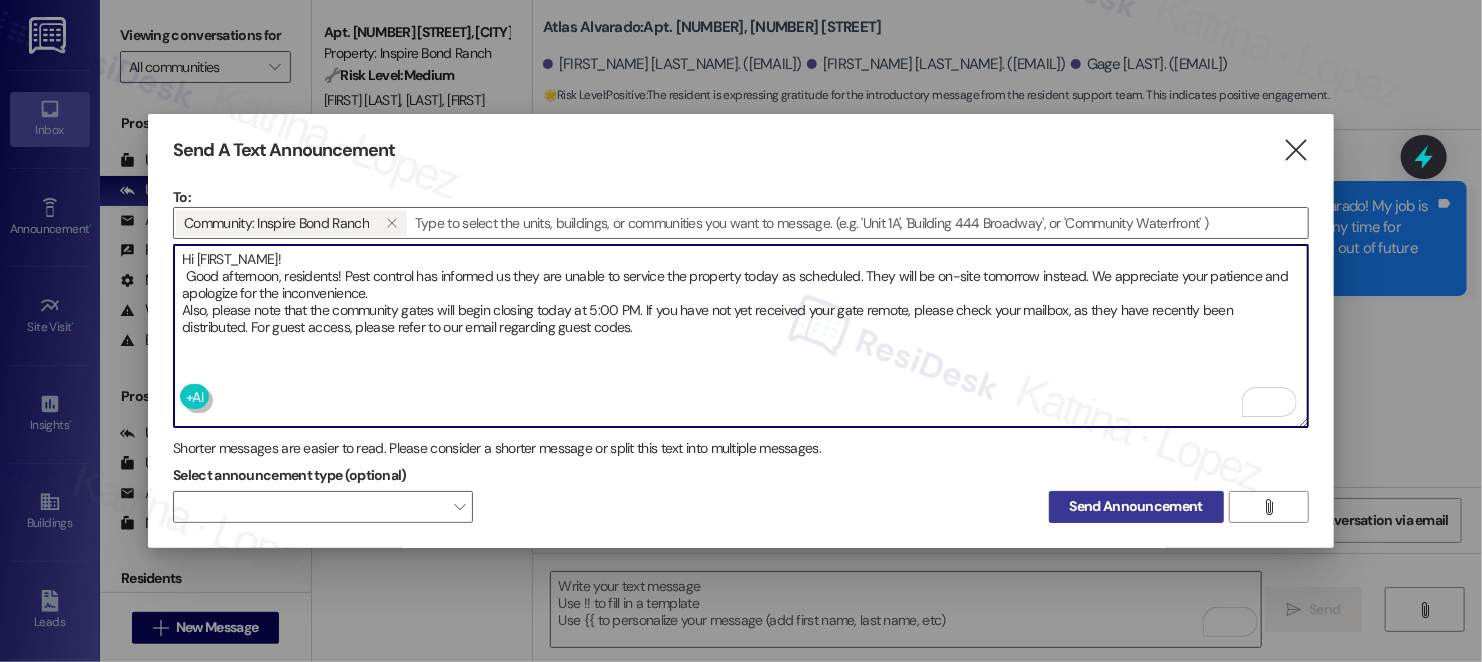 type on "Hi [FIRST_NAME]!
Good afternoon, residents! Pest control has informed us they are unable to service the property today as scheduled. They will be on-site tomorrow instead. We appreciate your patience and apologize for the inconvenience.
Also, please note that the community gates will begin closing today at 5:00 PM. If you have not yet received your gate remote, please check your mailbox, as they have recently been distributed. For guest access, please refer to our email regarding guest codes." 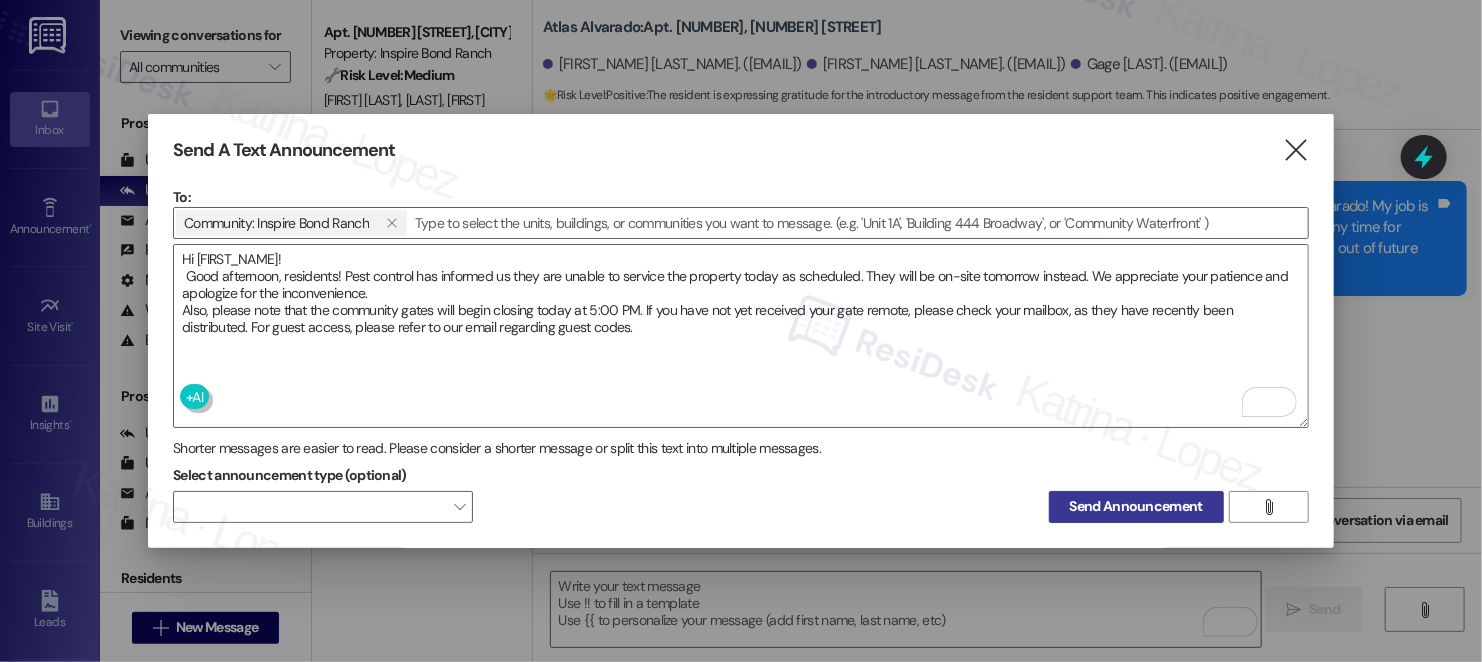 click on "Send Announcement" at bounding box center (1136, 506) 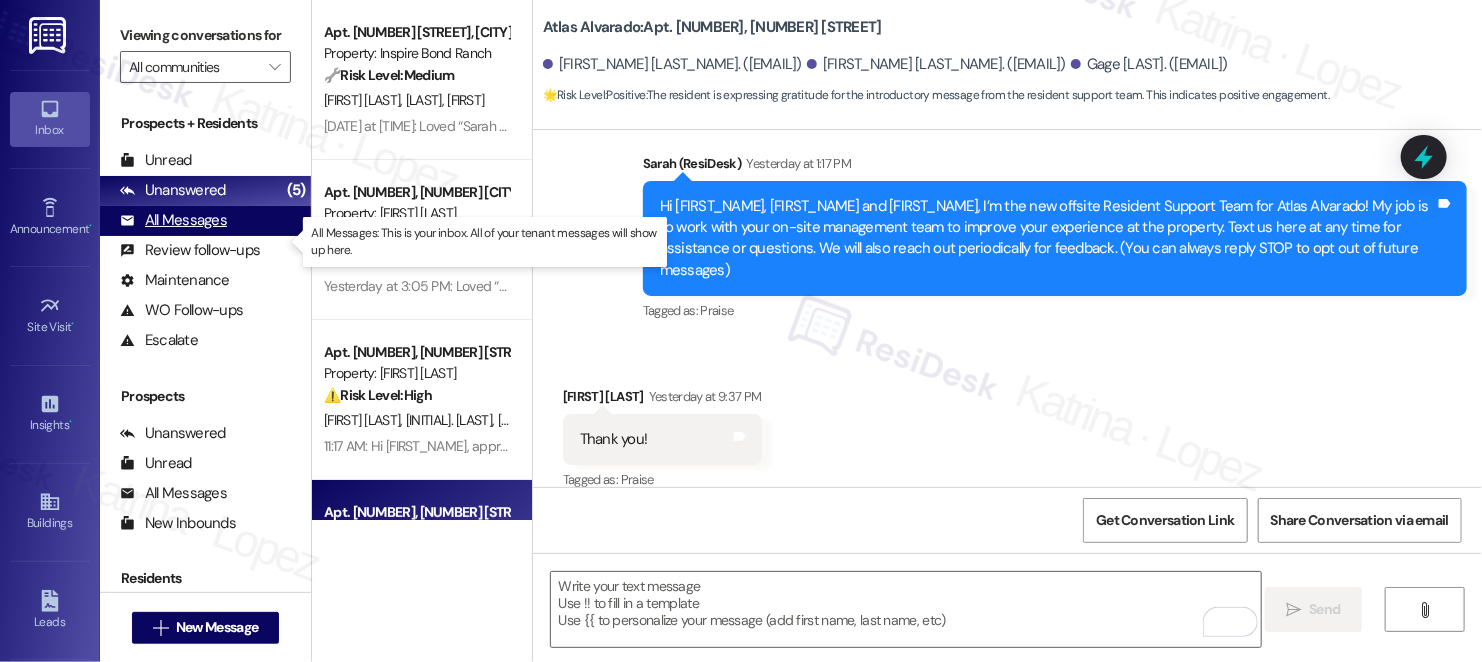 click on "All Messages" at bounding box center [173, 220] 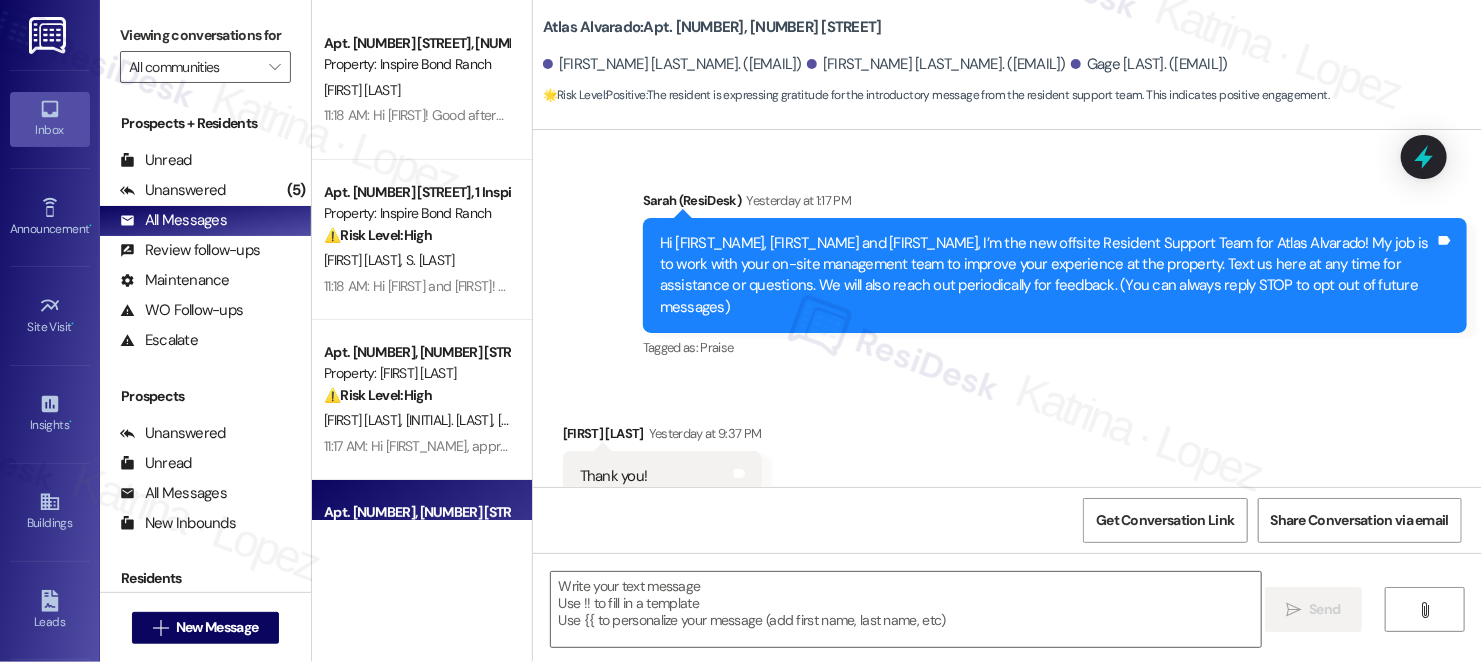 scroll, scrollTop: 345, scrollLeft: 0, axis: vertical 